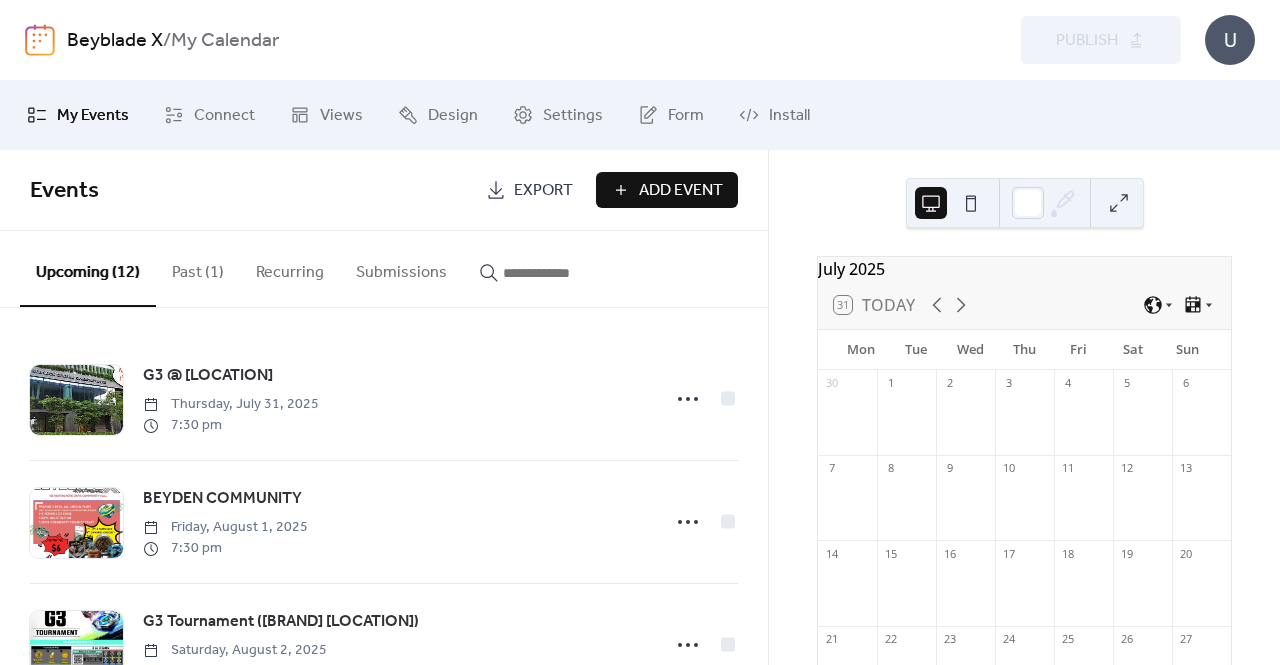 scroll, scrollTop: 0, scrollLeft: 0, axis: both 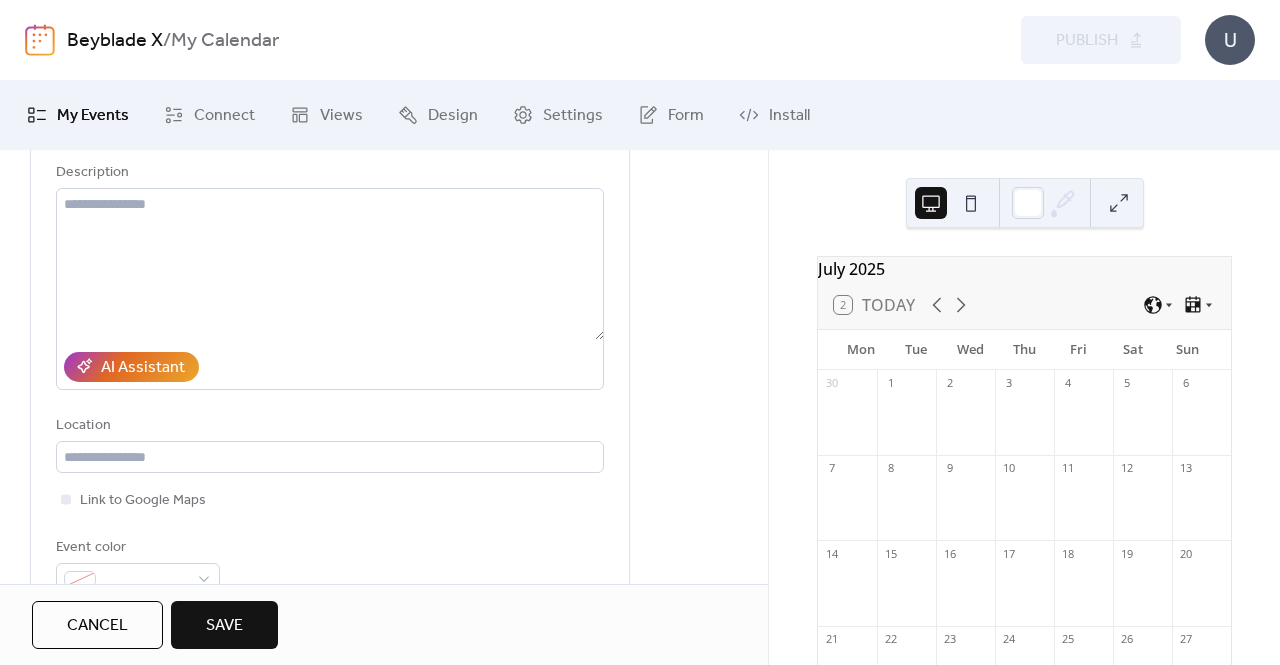 type on "**********" 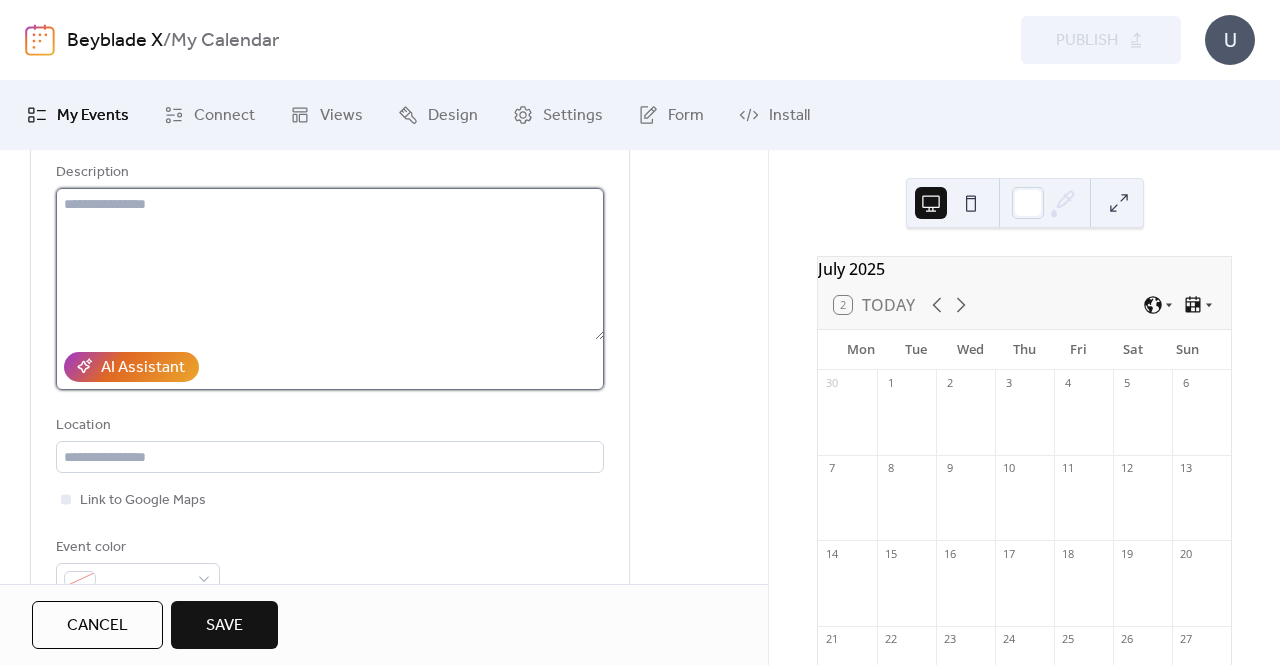 click at bounding box center (330, 264) 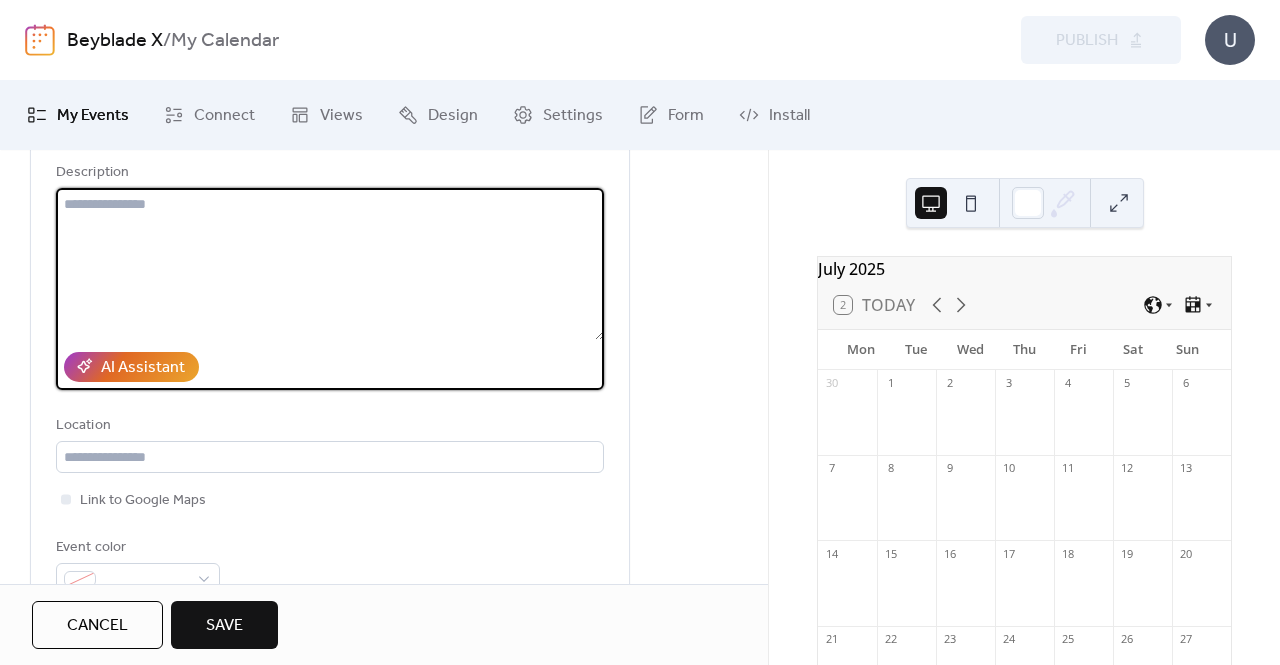 paste on "**********" 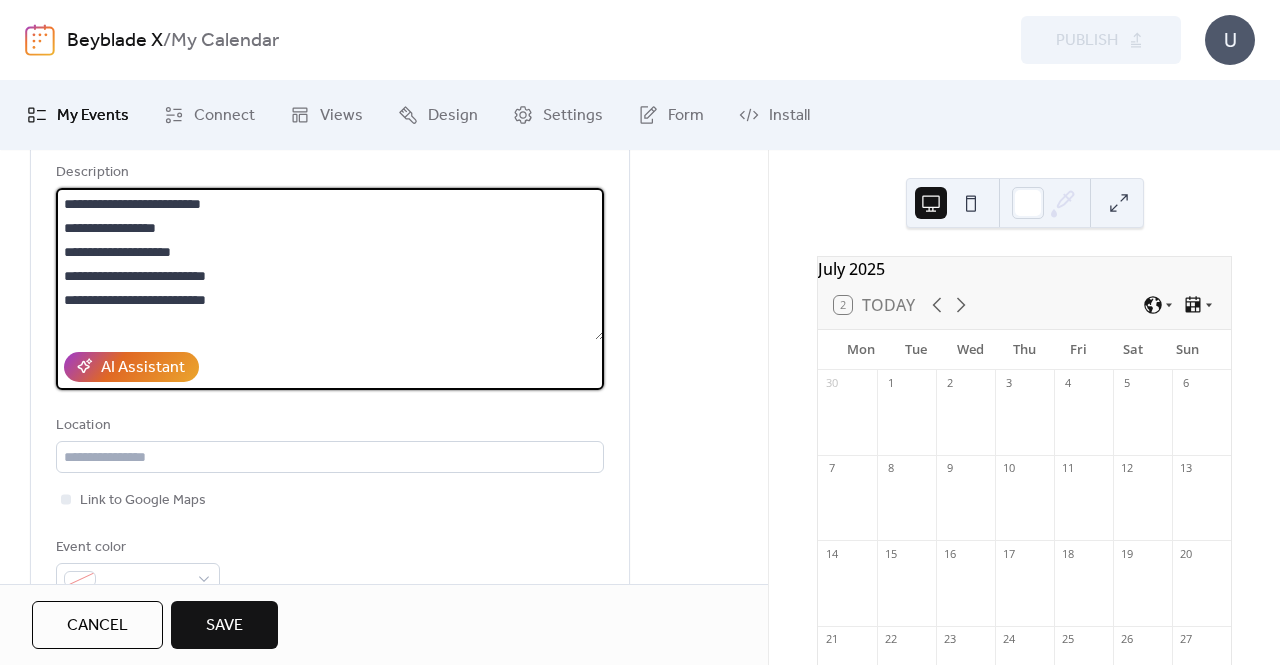 scroll, scrollTop: 45, scrollLeft: 0, axis: vertical 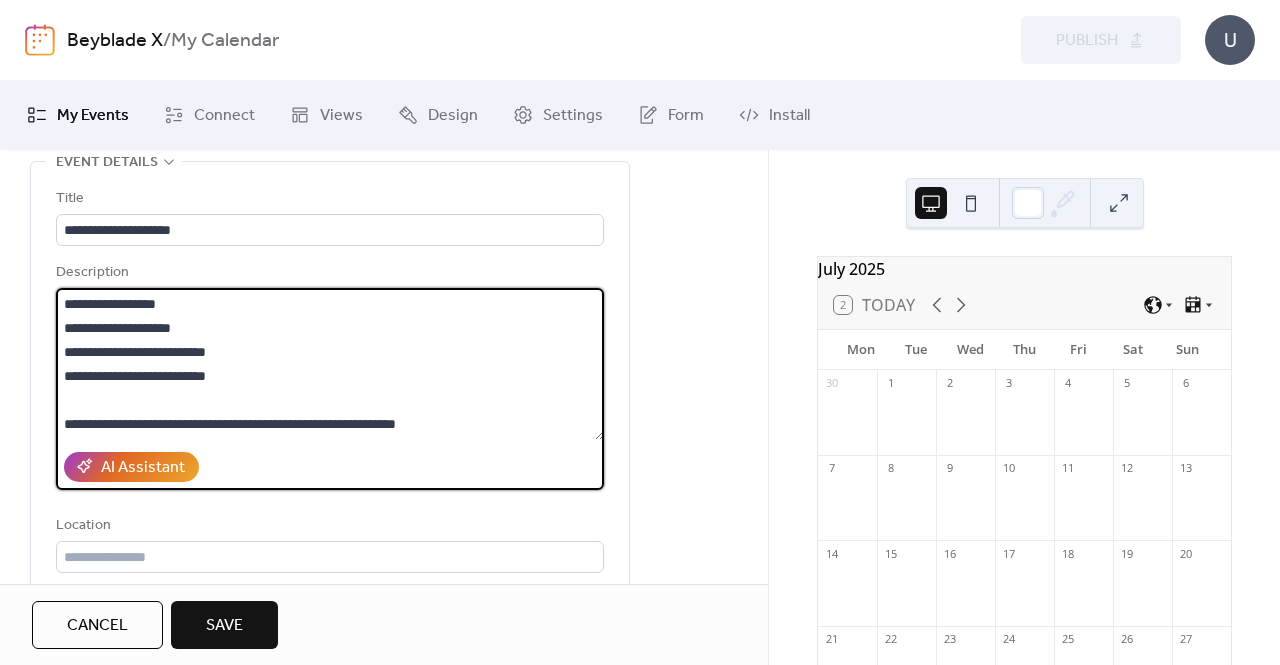 click on "**********" at bounding box center [330, 364] 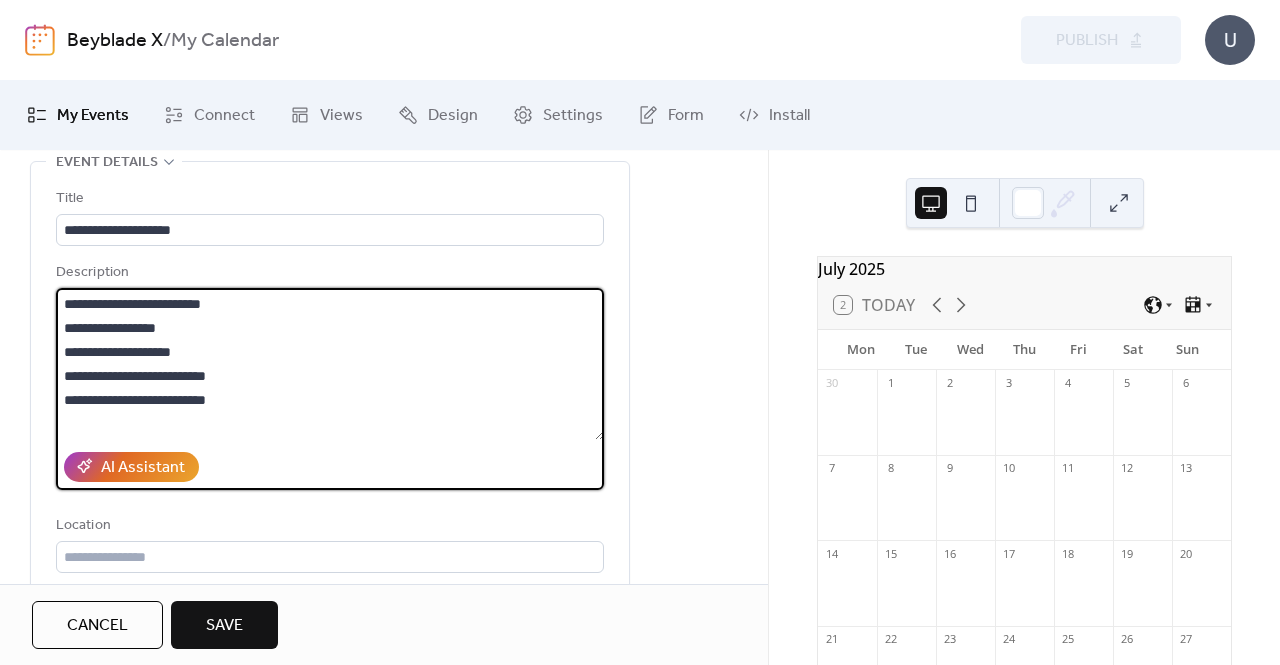 scroll, scrollTop: 0, scrollLeft: 0, axis: both 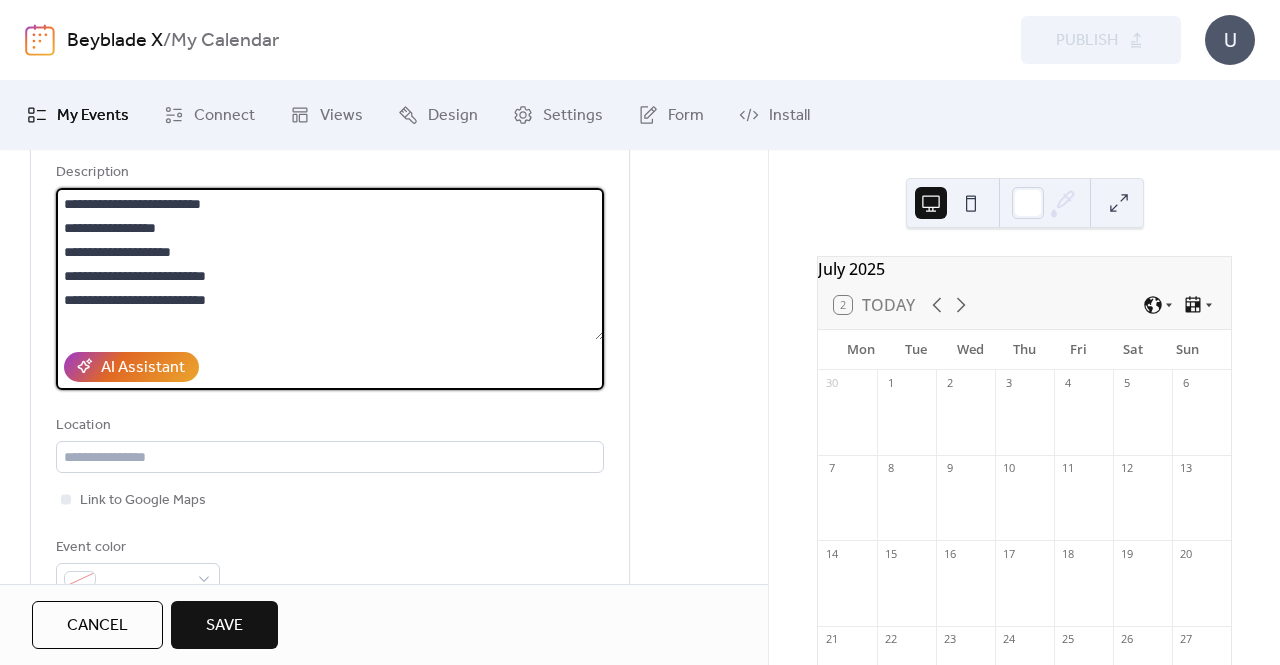 drag, startPoint x: 302, startPoint y: 213, endPoint x: 90, endPoint y: 202, distance: 212.28519 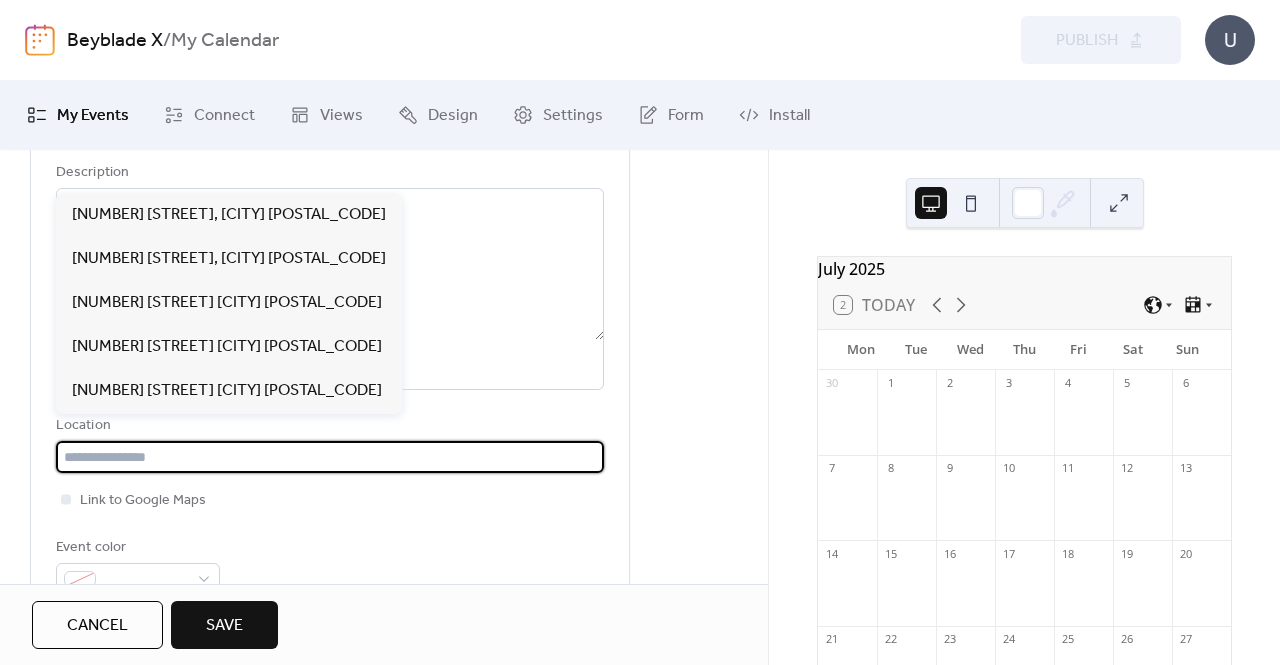 click at bounding box center [330, 457] 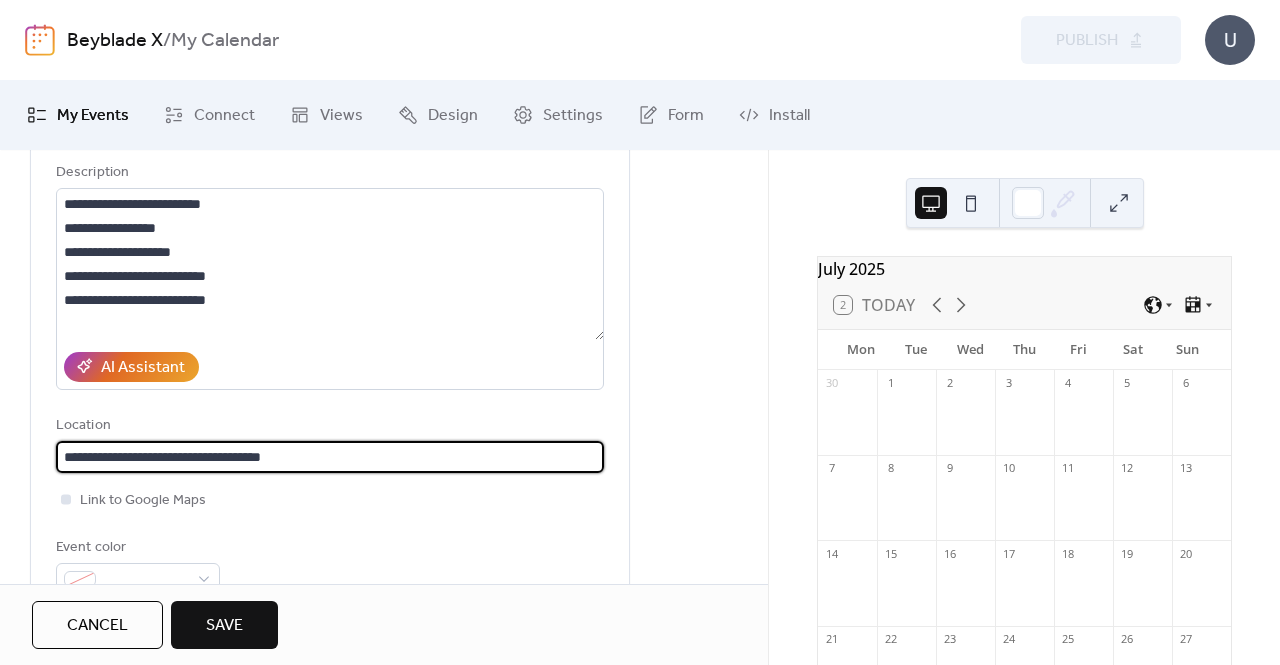 type on "**********" 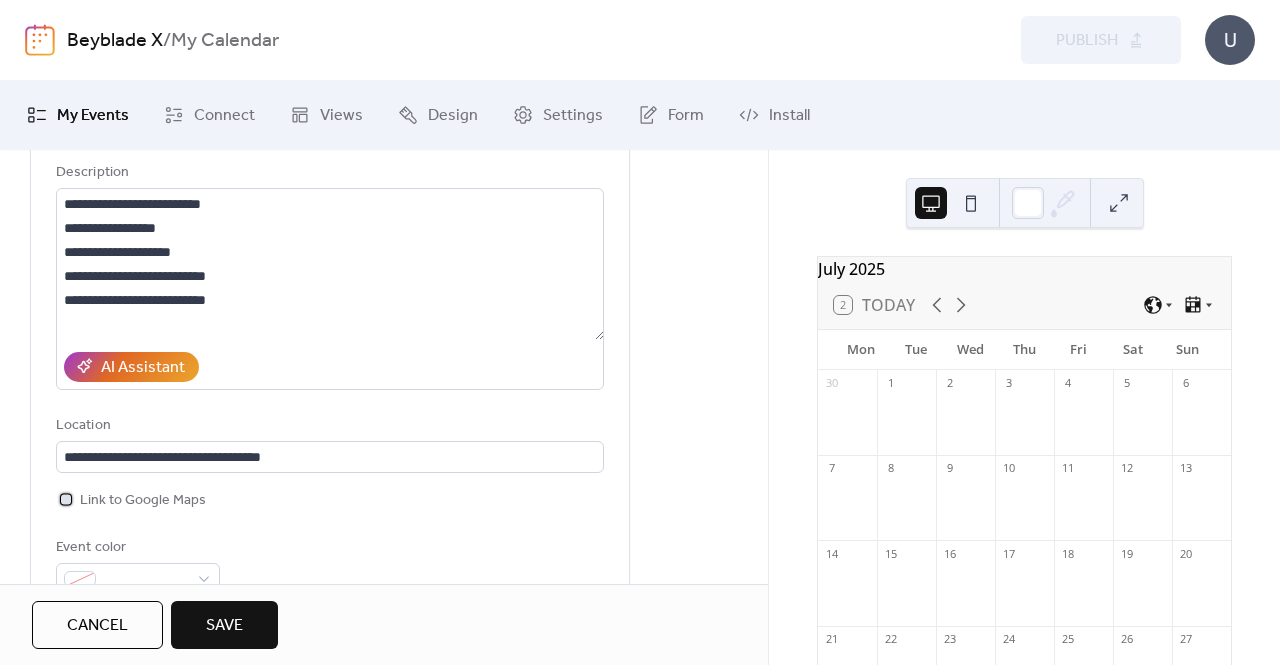 click at bounding box center [66, 499] 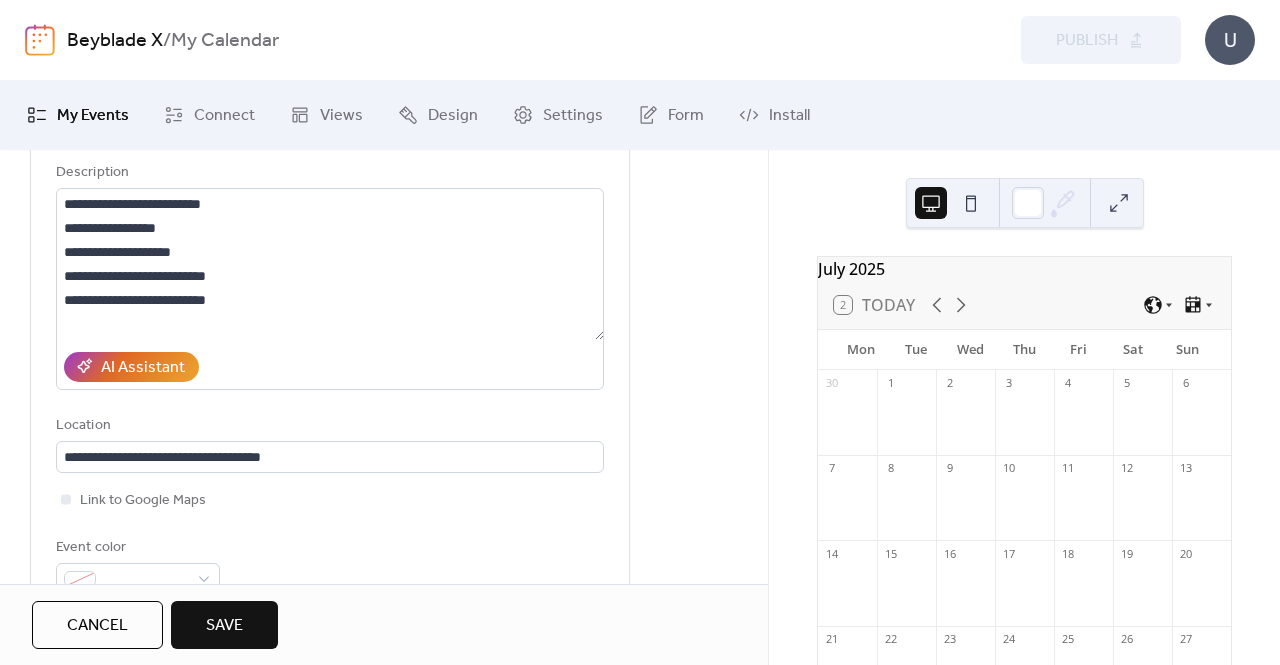 click on "**********" at bounding box center (384, 702) 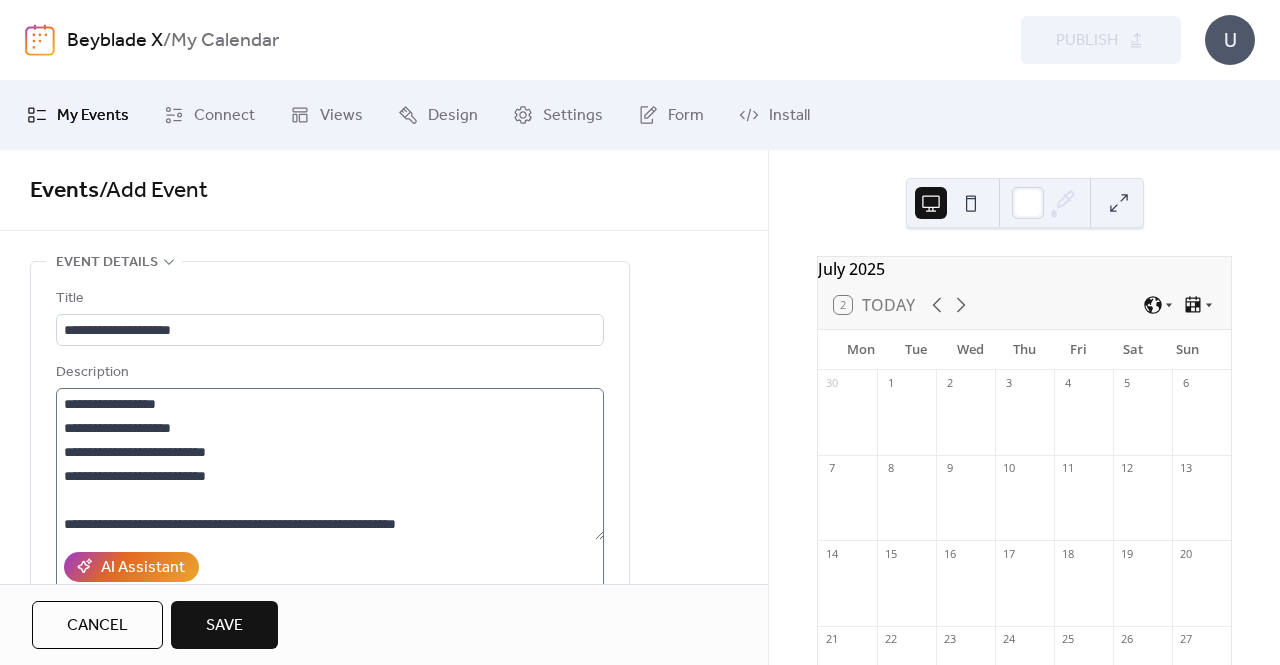 scroll, scrollTop: 48, scrollLeft: 0, axis: vertical 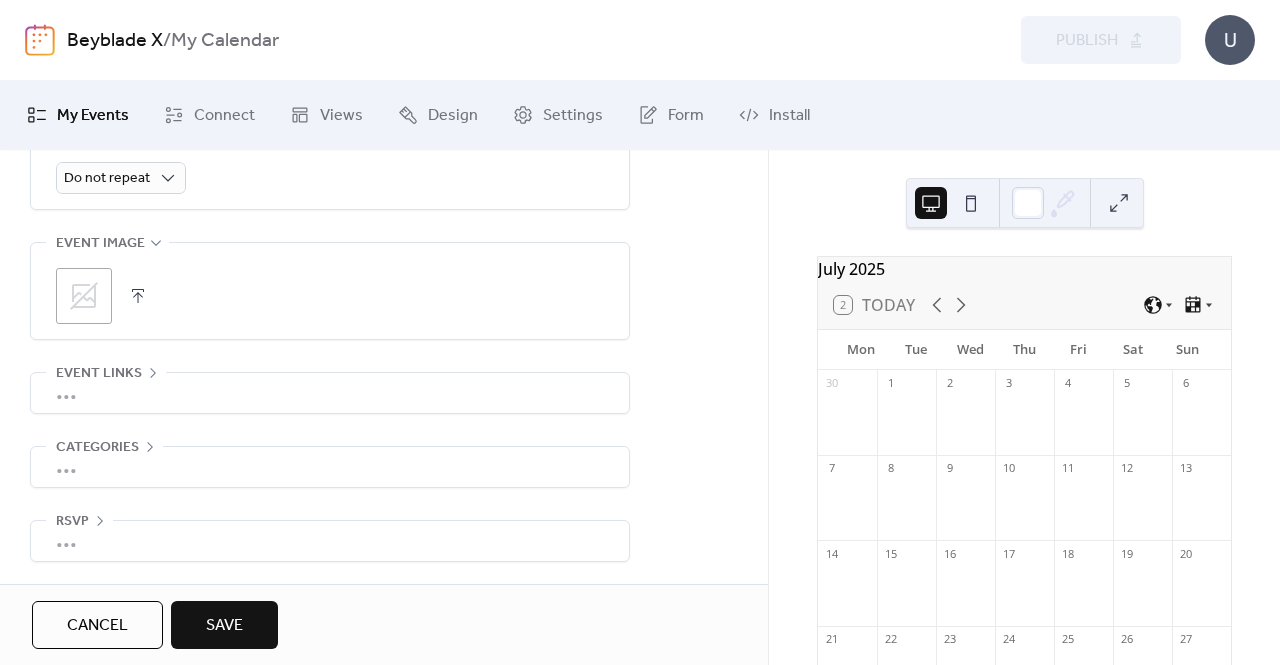 click on "•••" at bounding box center (330, 393) 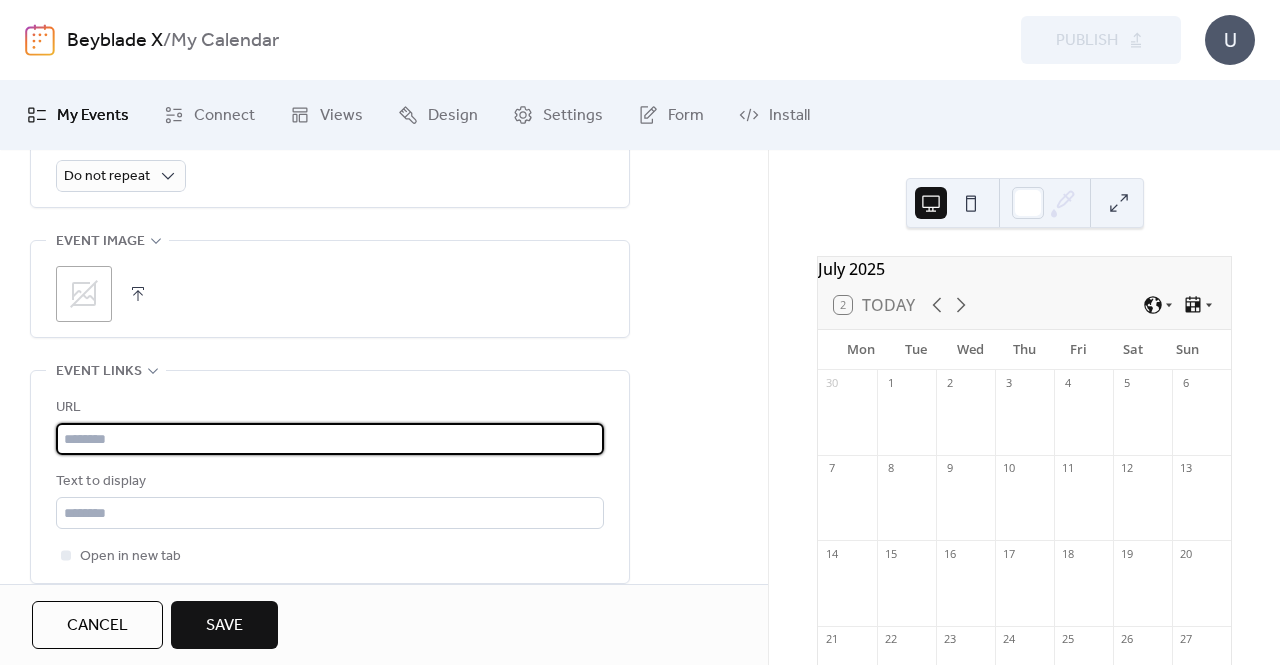 click at bounding box center [330, 439] 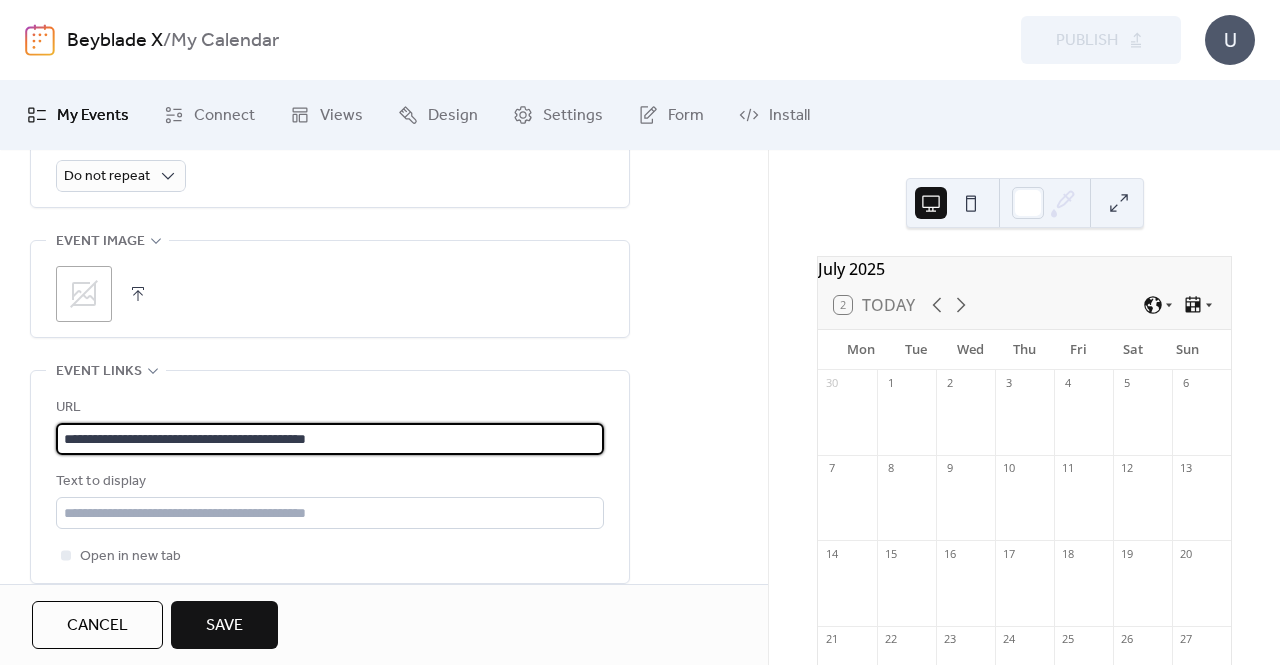 type on "**********" 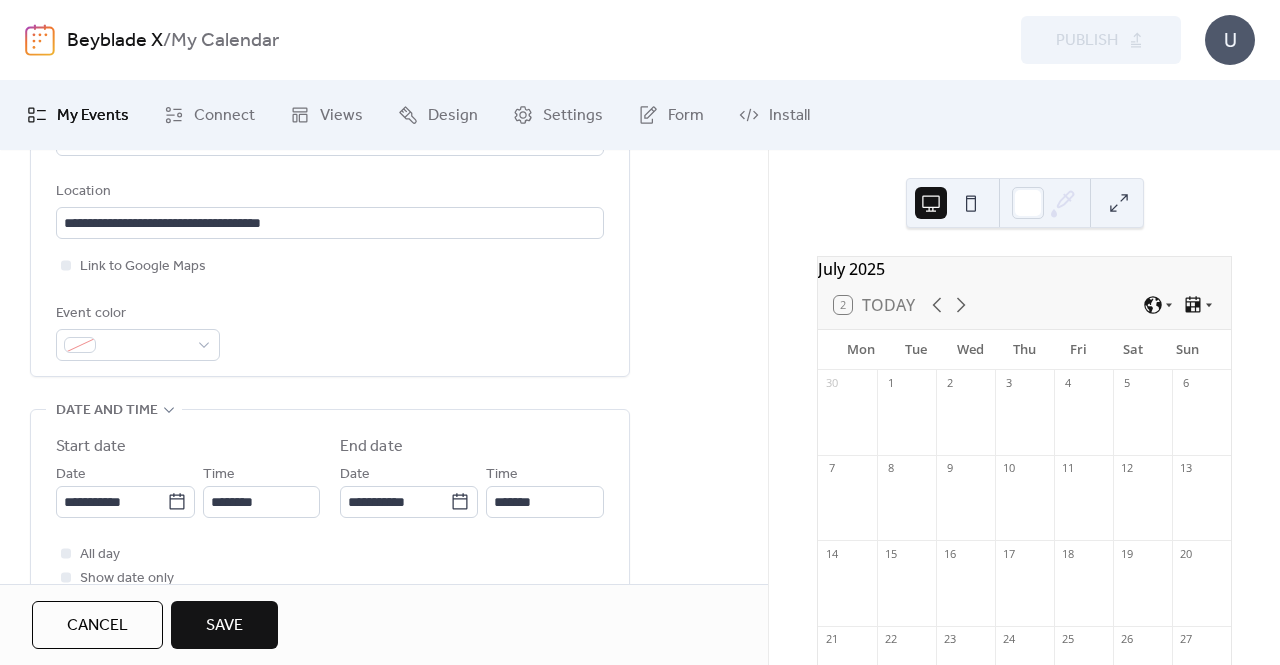 scroll, scrollTop: 534, scrollLeft: 0, axis: vertical 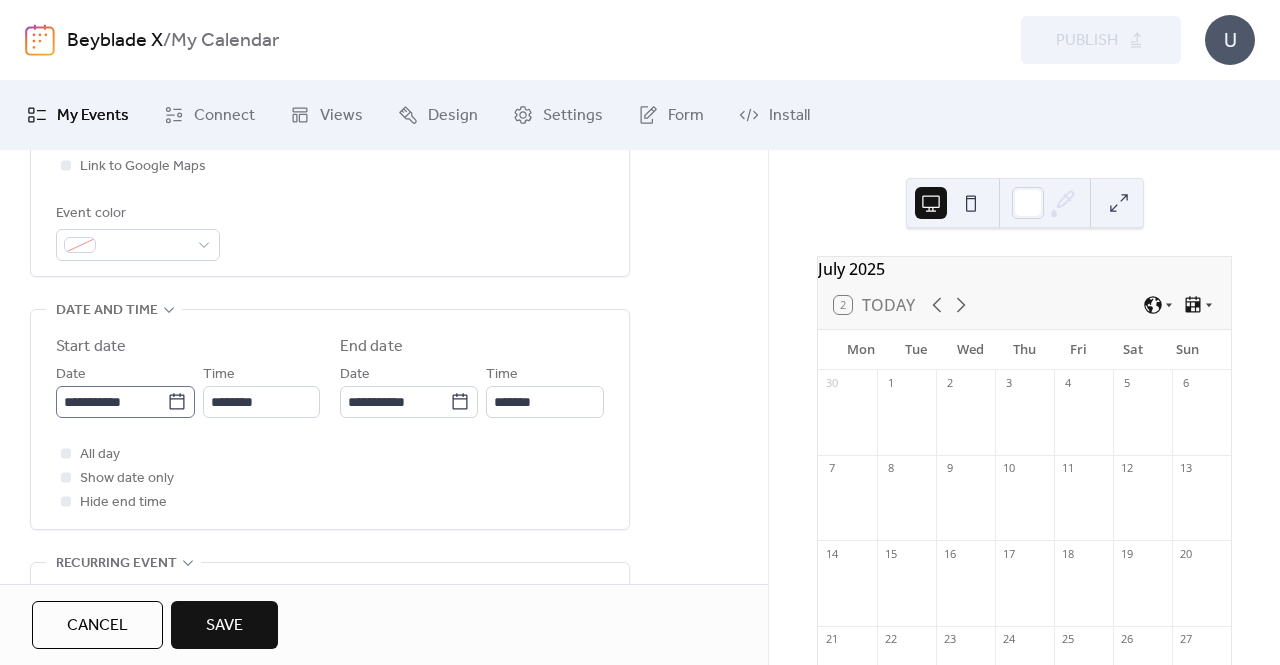 click 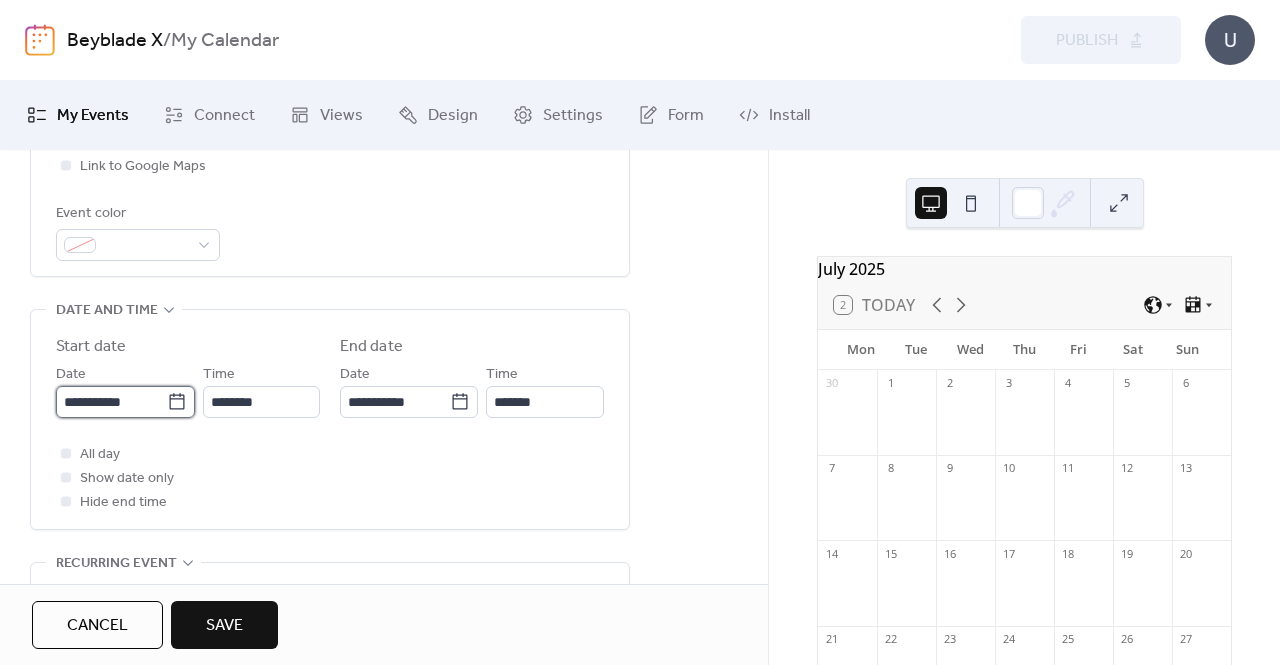 click on "**********" at bounding box center (111, 402) 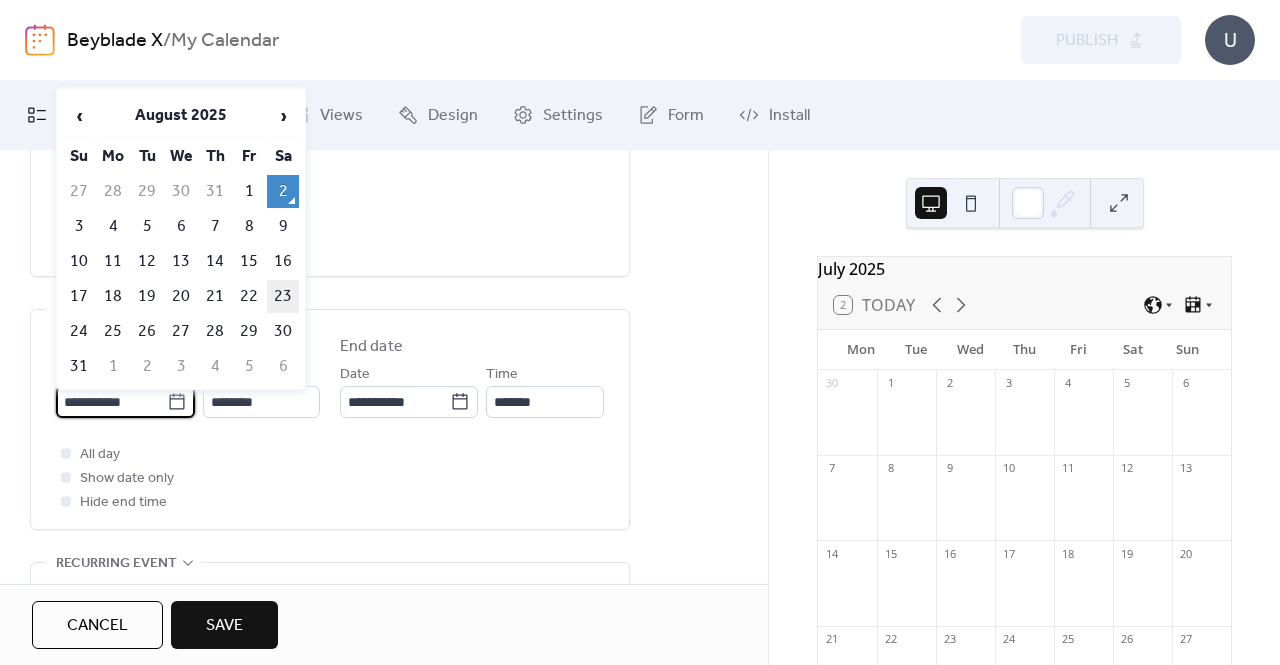 click on "23" at bounding box center [283, 296] 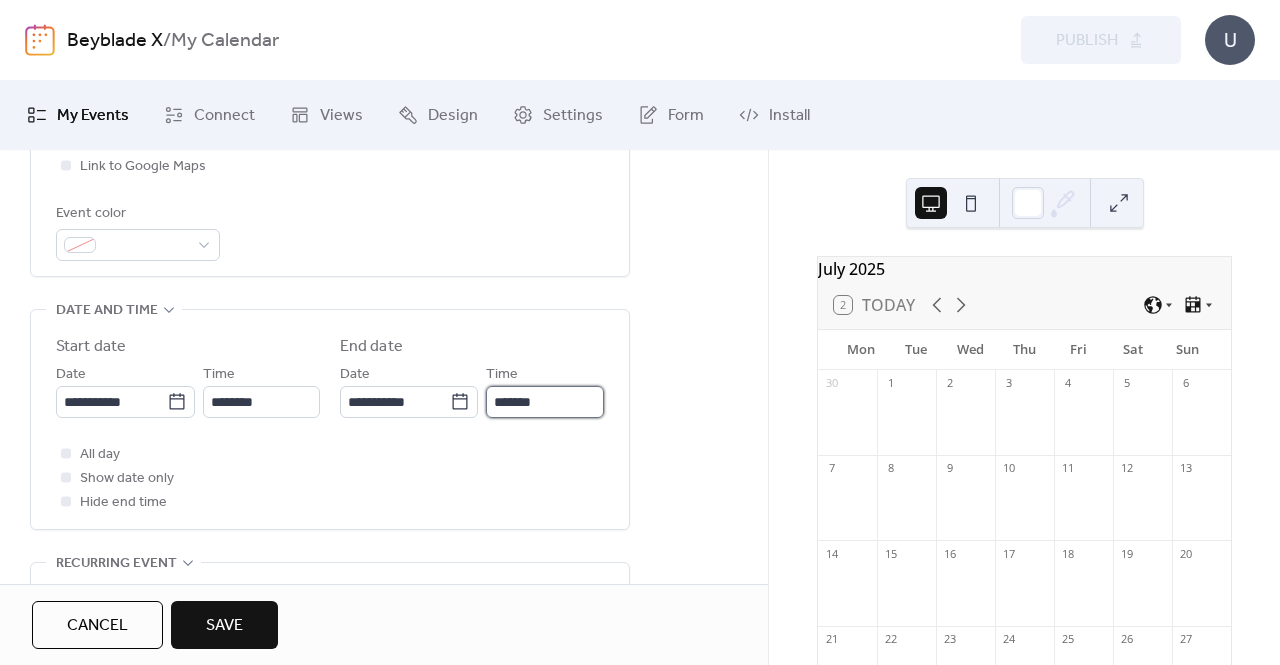 click on "*******" at bounding box center [545, 402] 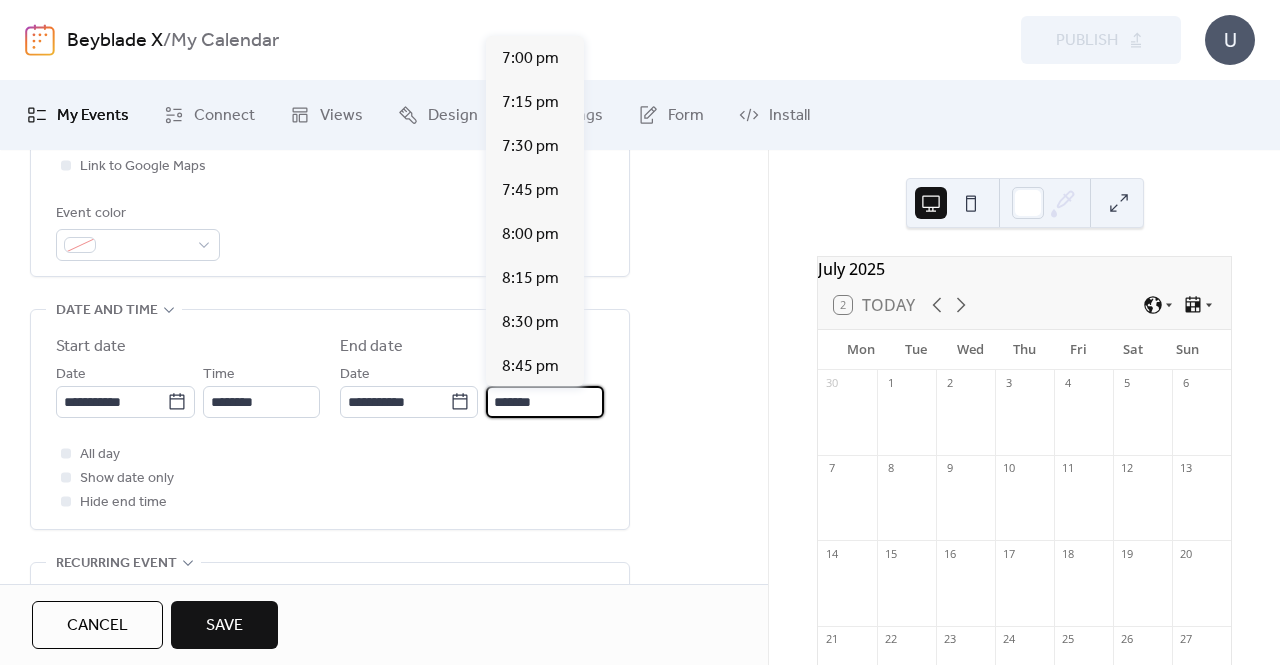 scroll, scrollTop: 1300, scrollLeft: 0, axis: vertical 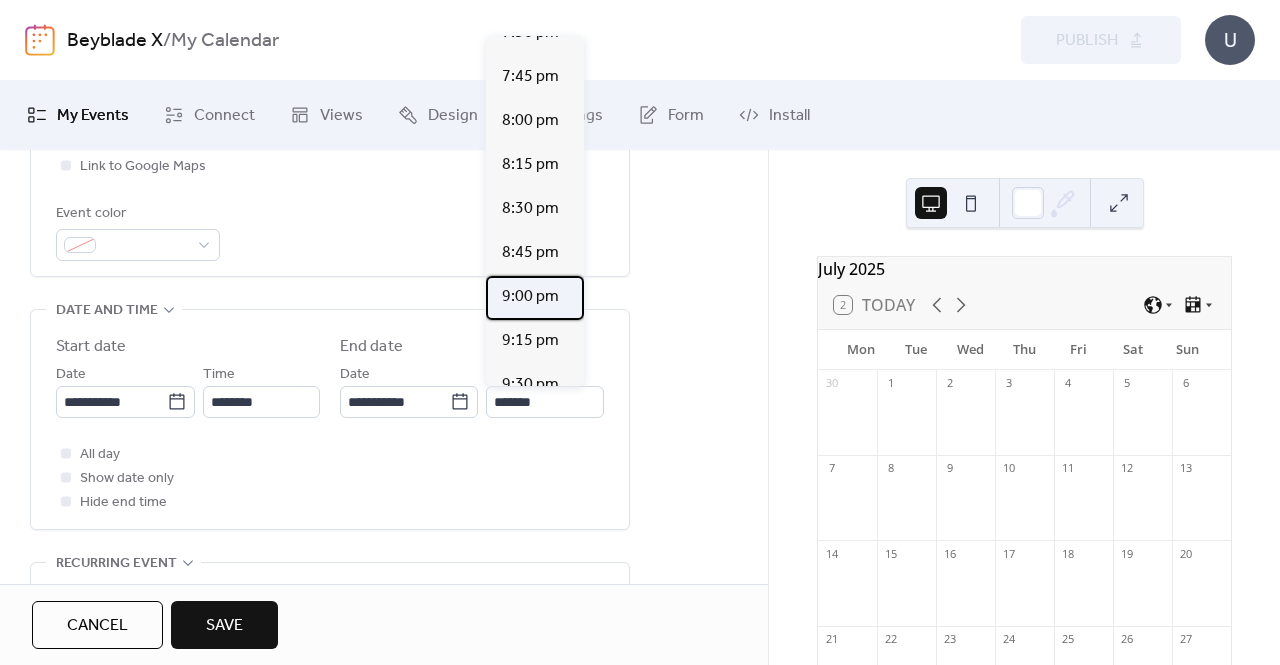 click on "9:00 pm" at bounding box center (530, 297) 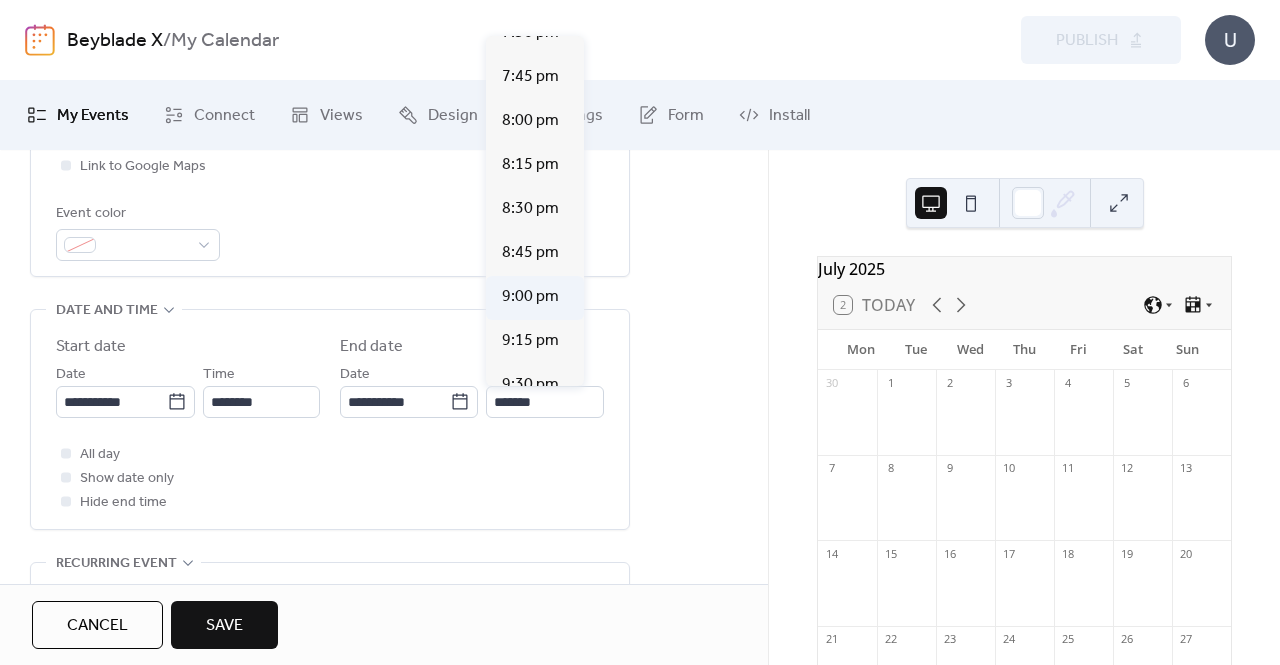 type on "*******" 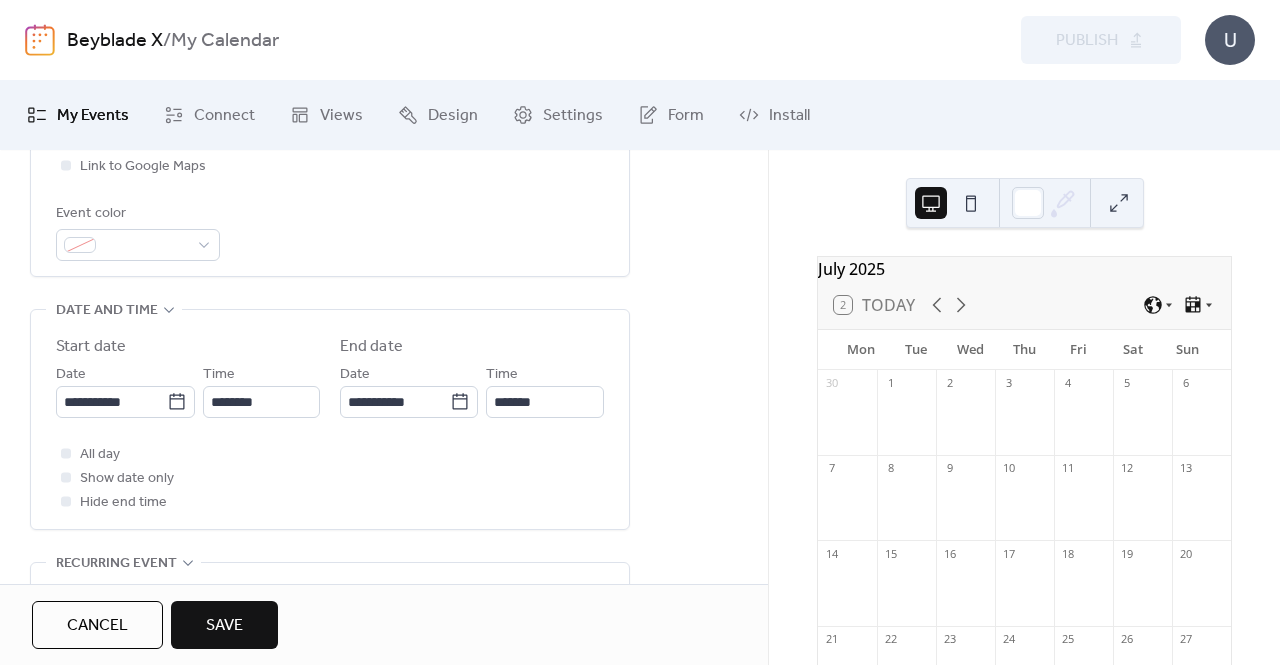 click on "**********" at bounding box center [384, 454] 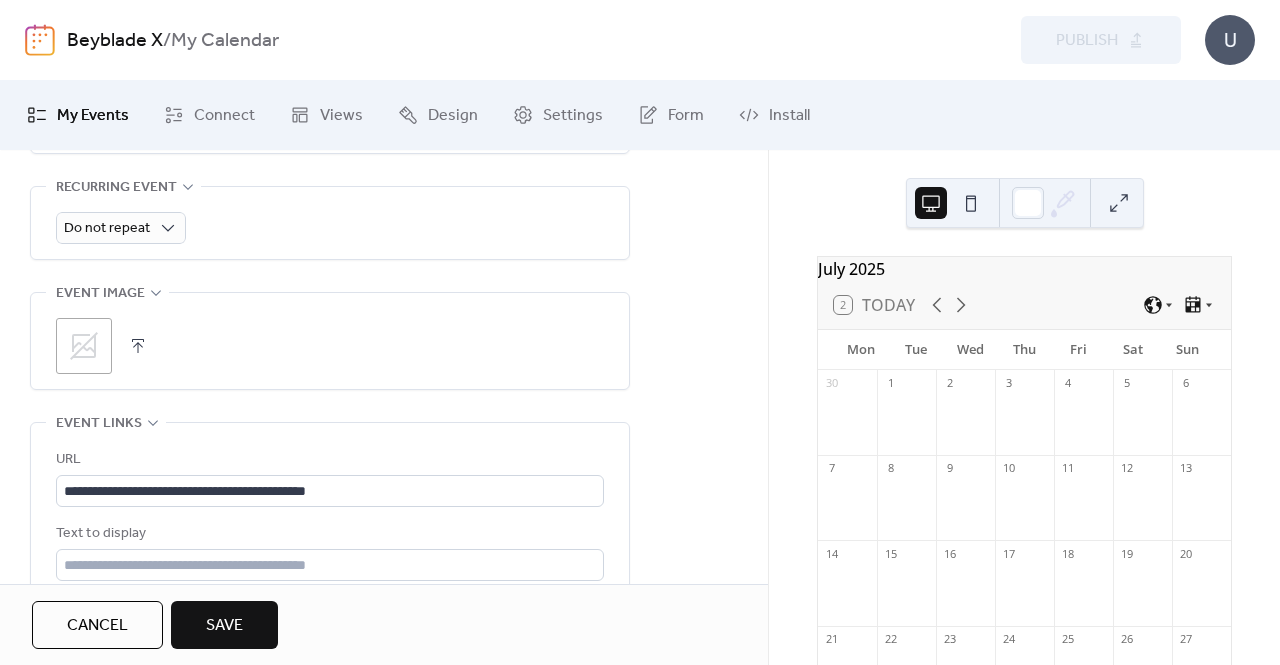 scroll, scrollTop: 934, scrollLeft: 0, axis: vertical 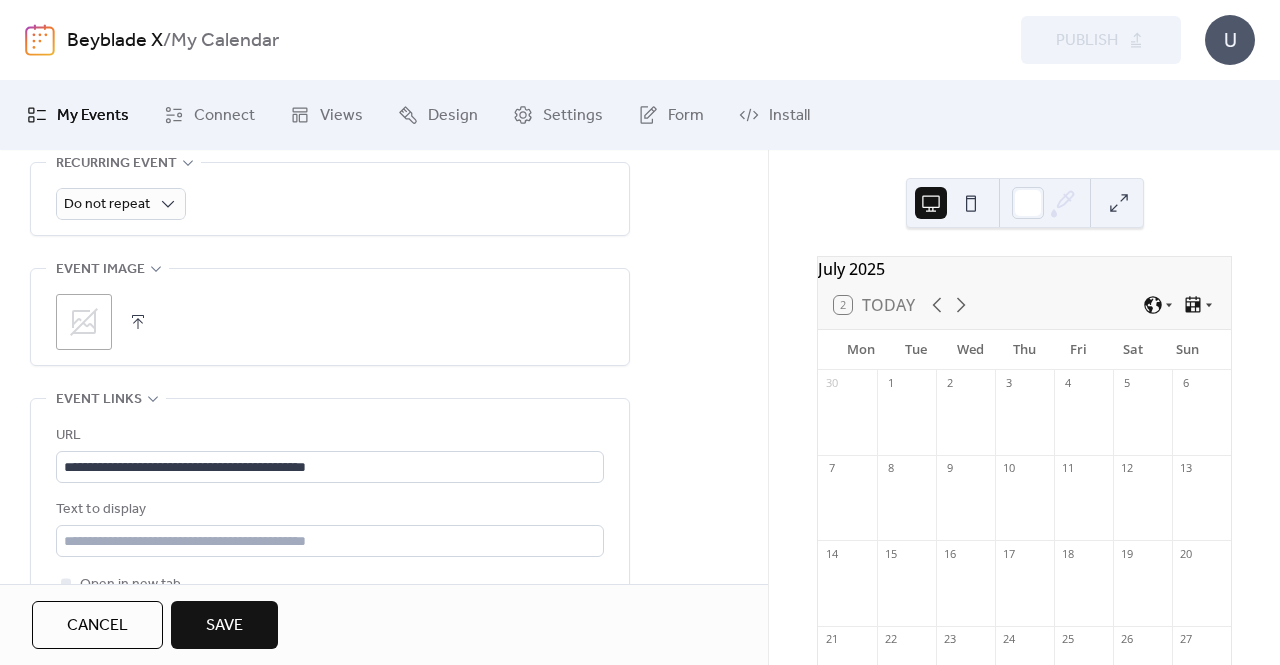 click 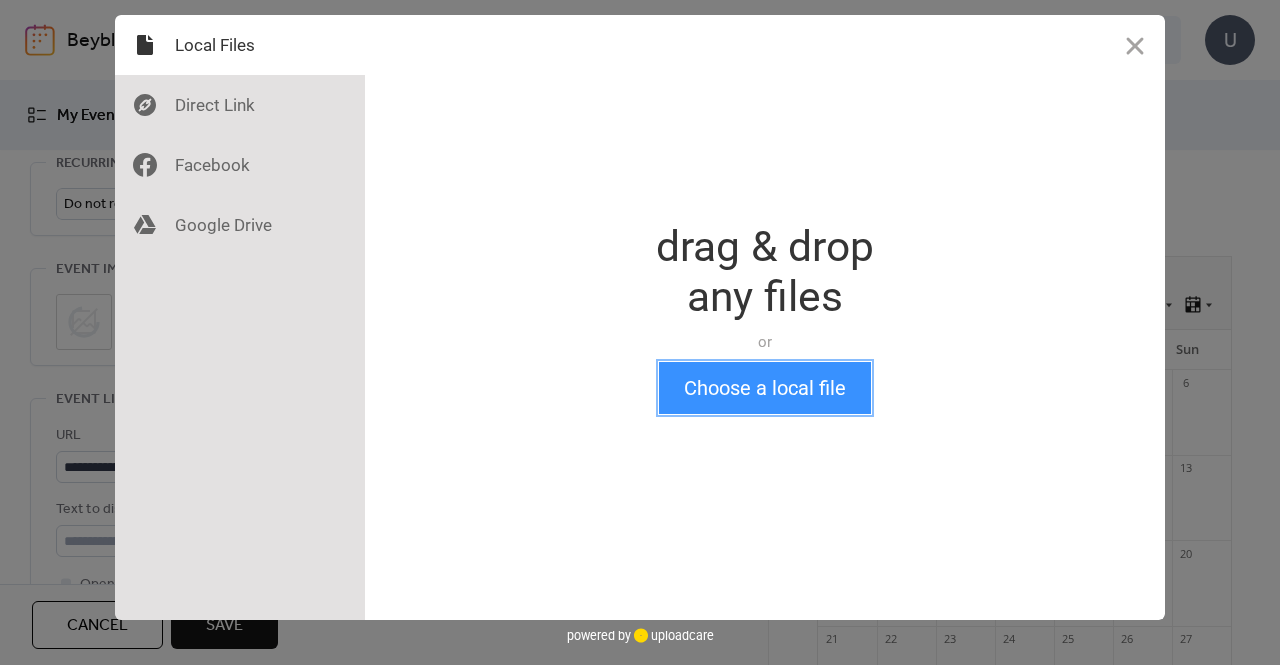 click on "Choose a local file" at bounding box center (765, 388) 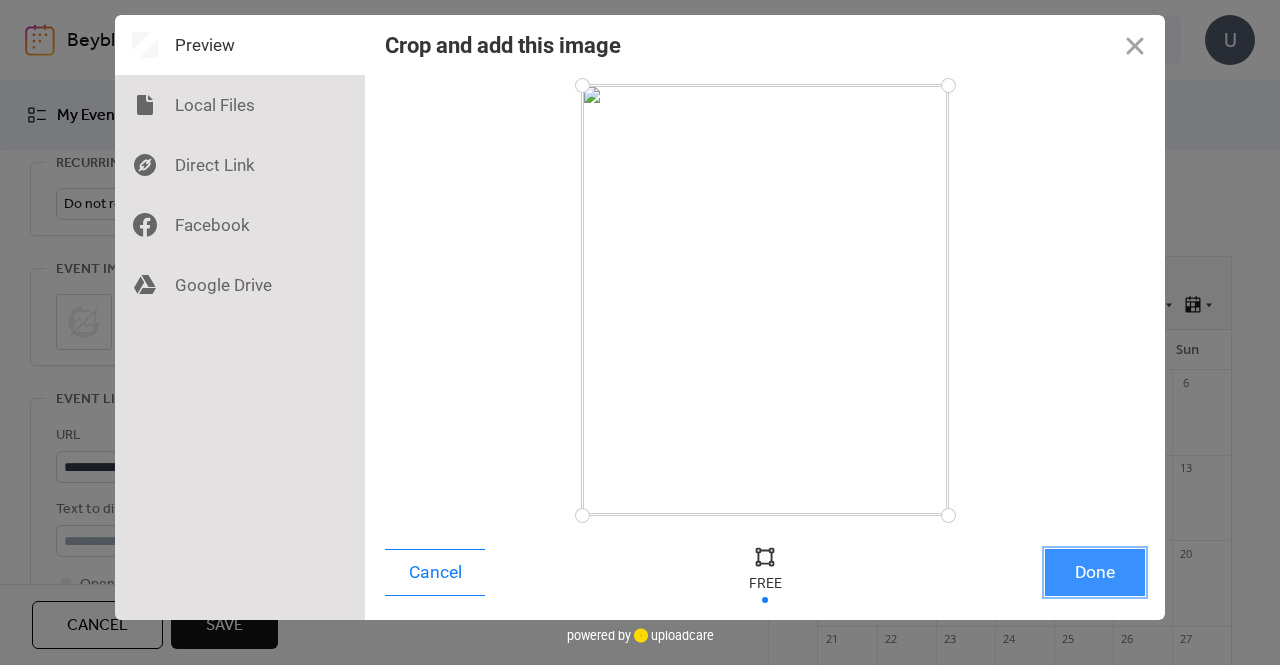 click on "Done" at bounding box center [1095, 572] 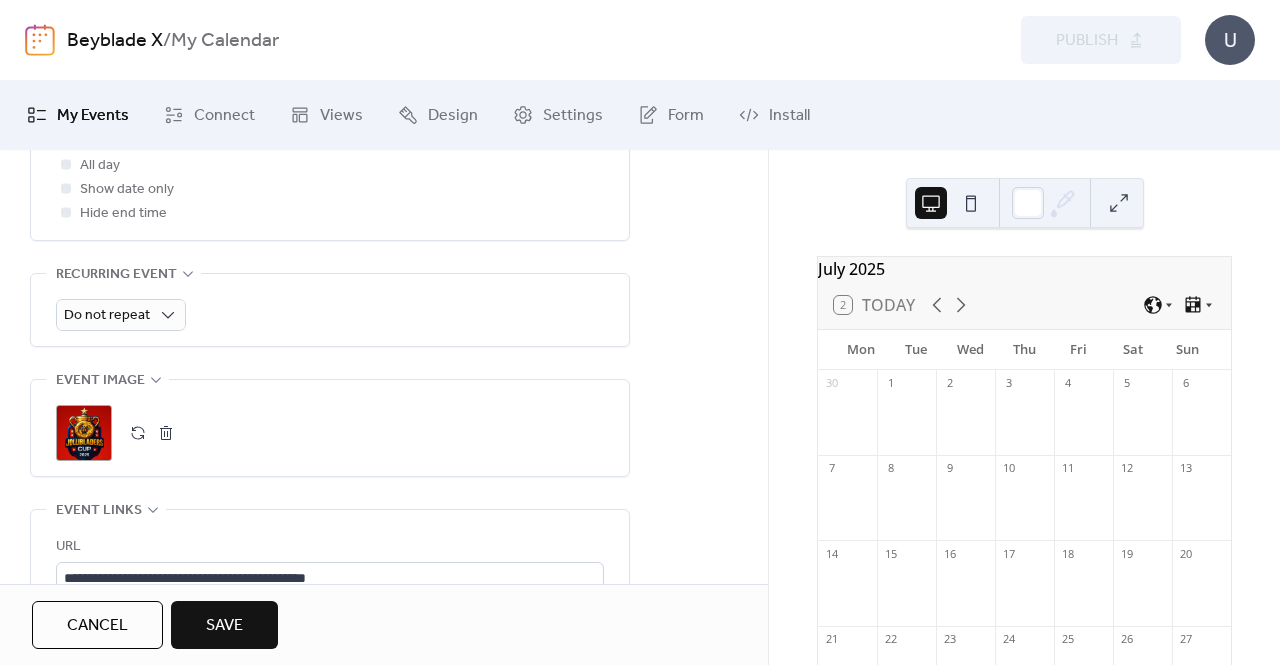scroll, scrollTop: 800, scrollLeft: 0, axis: vertical 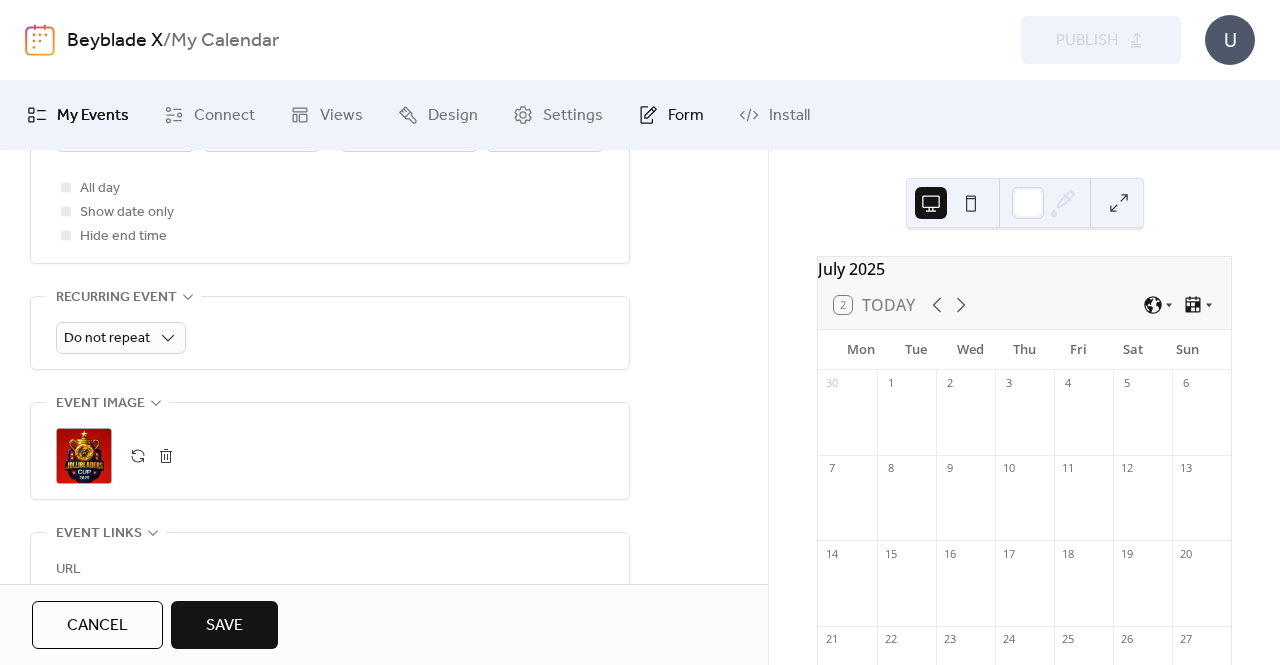click on "Form" at bounding box center (686, 116) 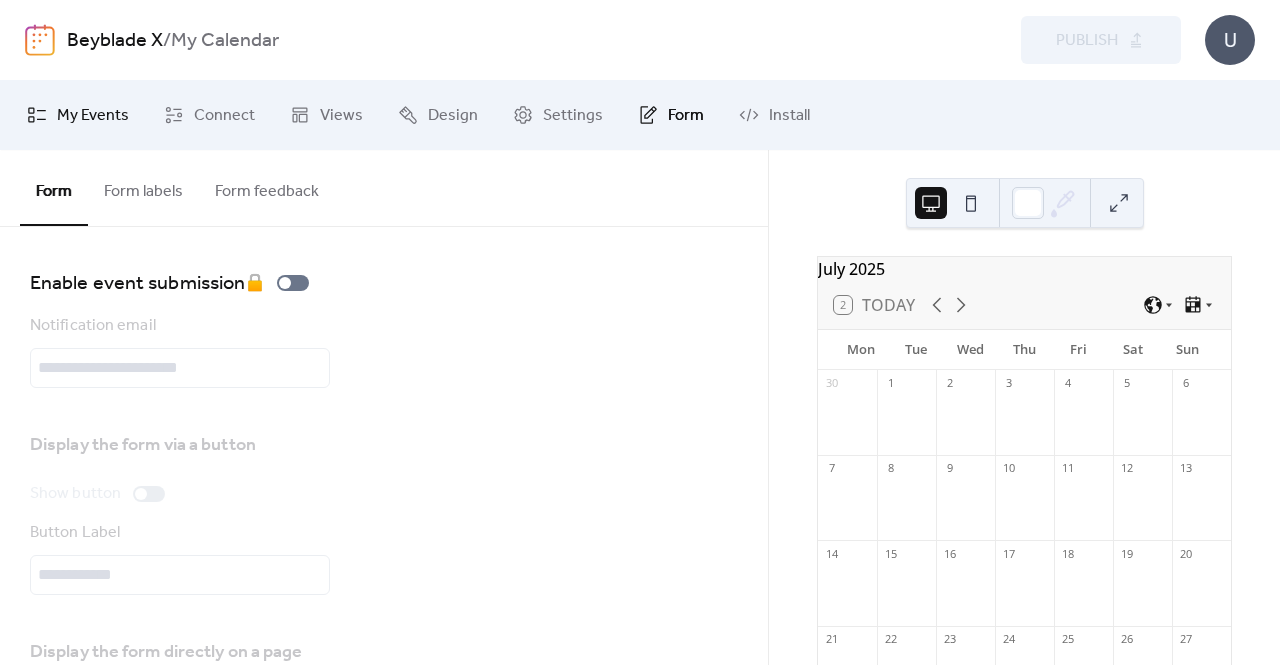 click on "My Events" at bounding box center (93, 116) 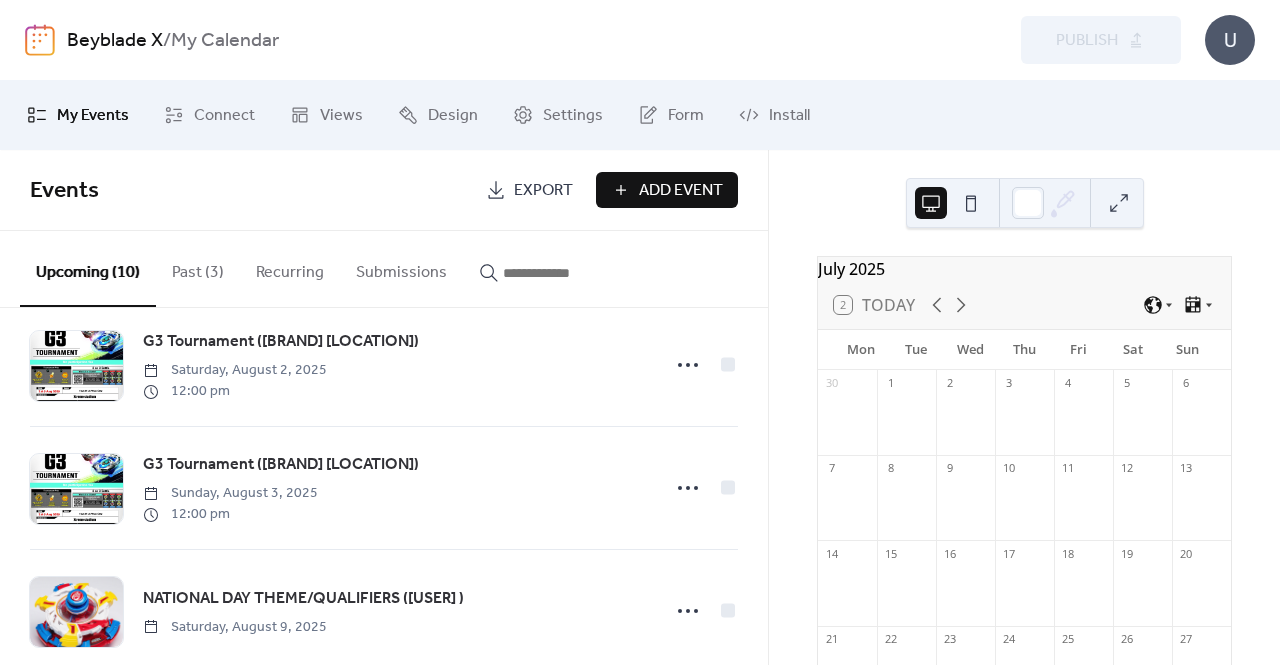scroll, scrollTop: 0, scrollLeft: 0, axis: both 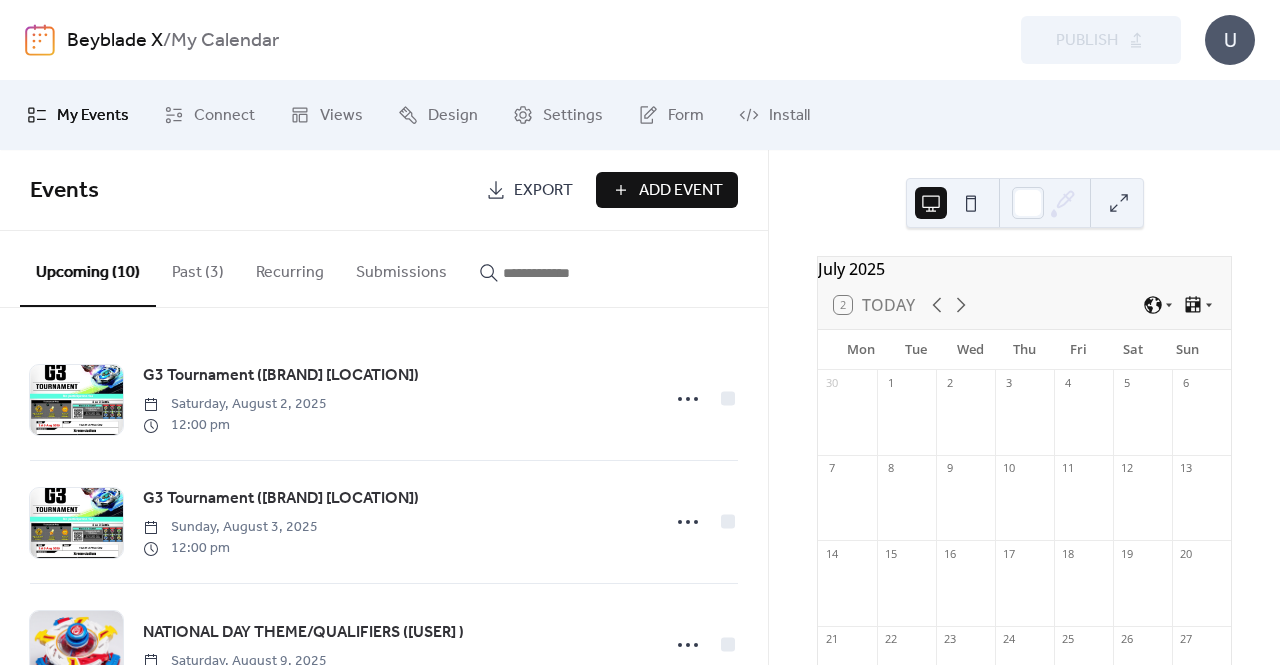 click on "Past (3)" at bounding box center [198, 268] 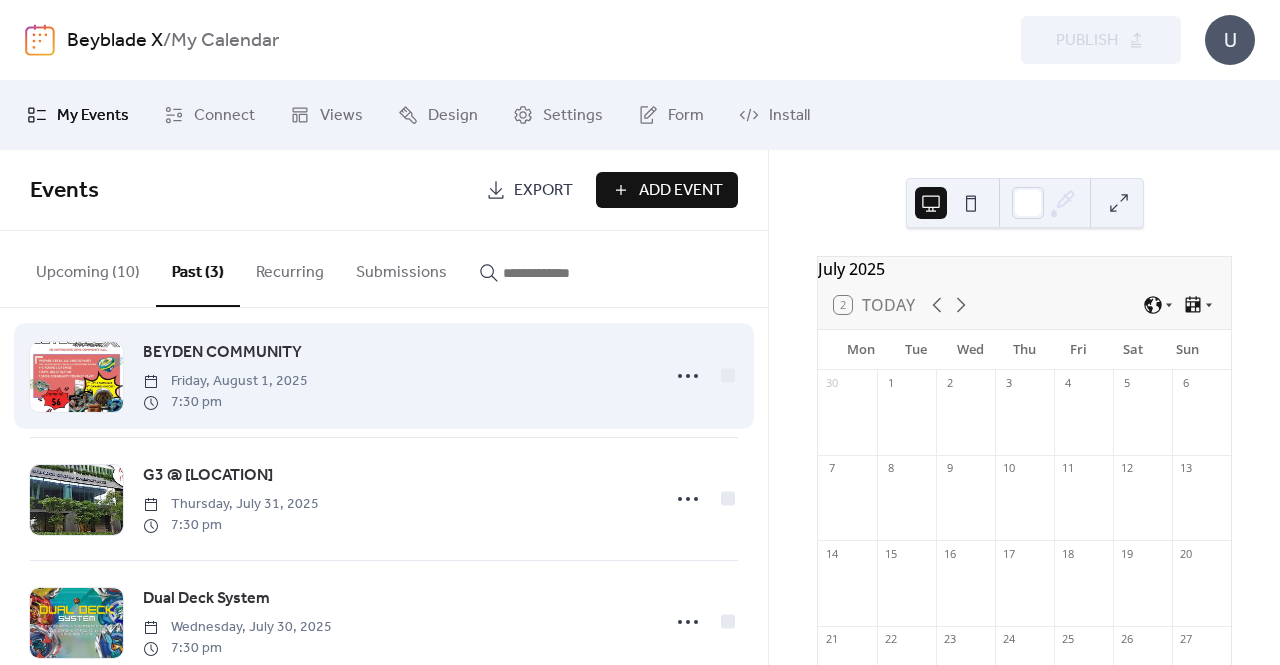 scroll, scrollTop: 0, scrollLeft: 0, axis: both 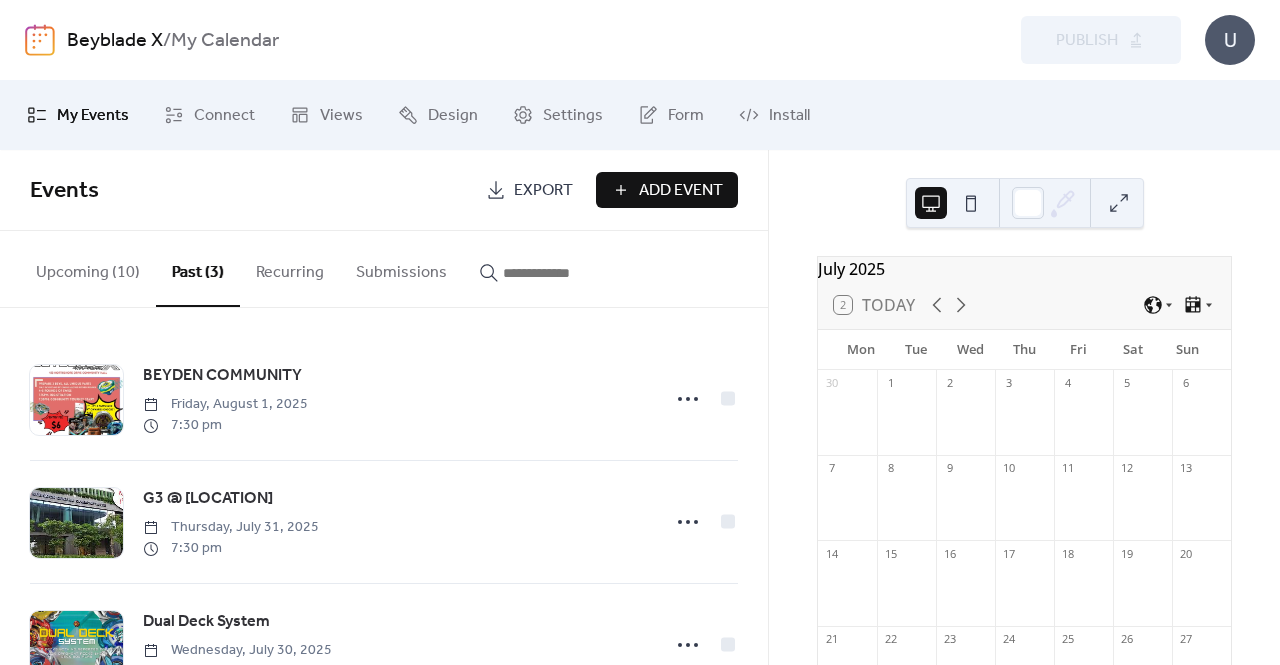 click on "Add Event" at bounding box center (681, 191) 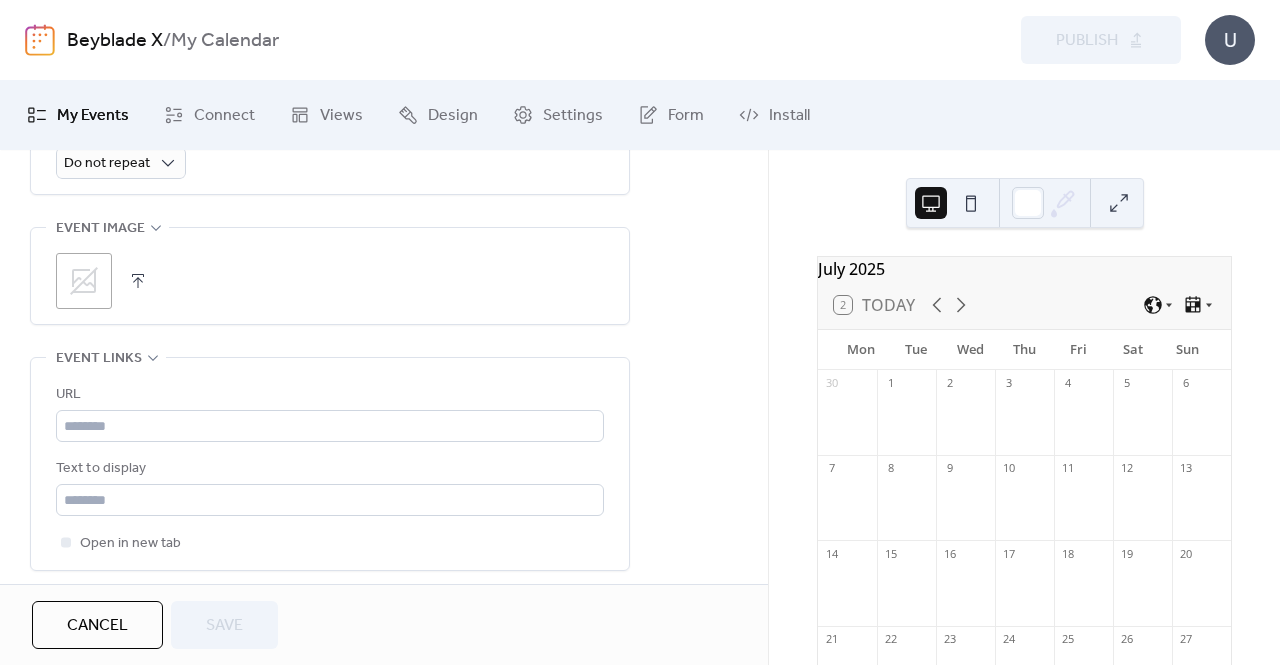 scroll, scrollTop: 900, scrollLeft: 0, axis: vertical 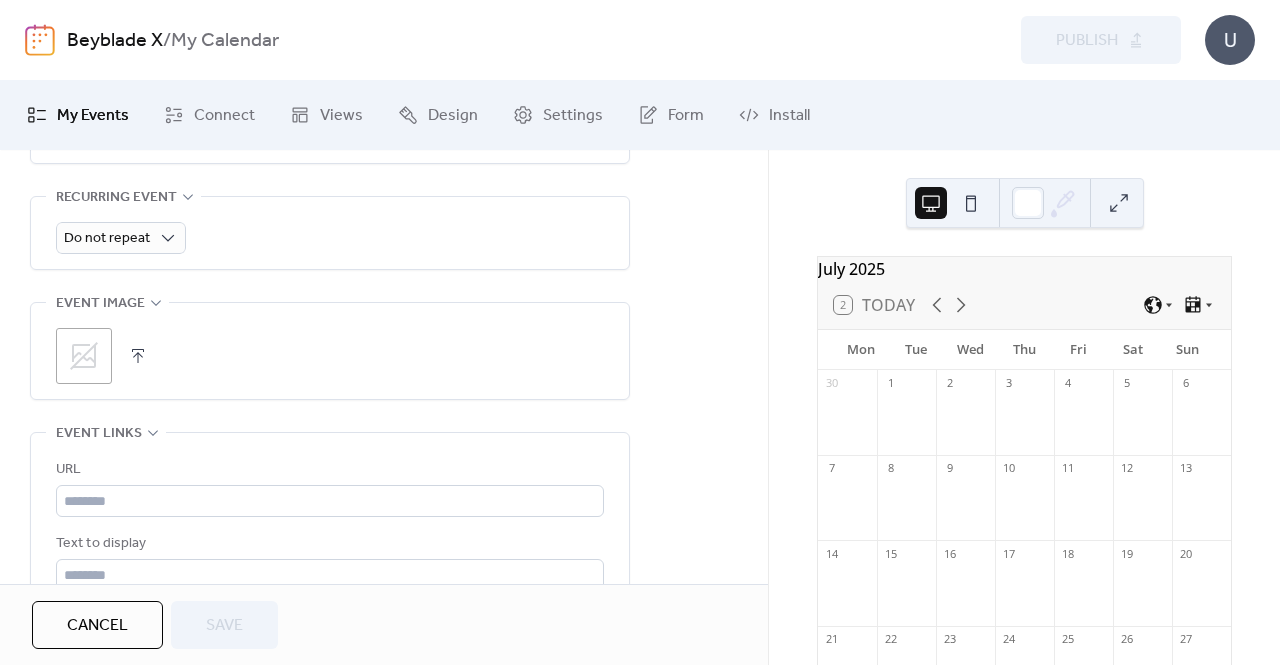 click 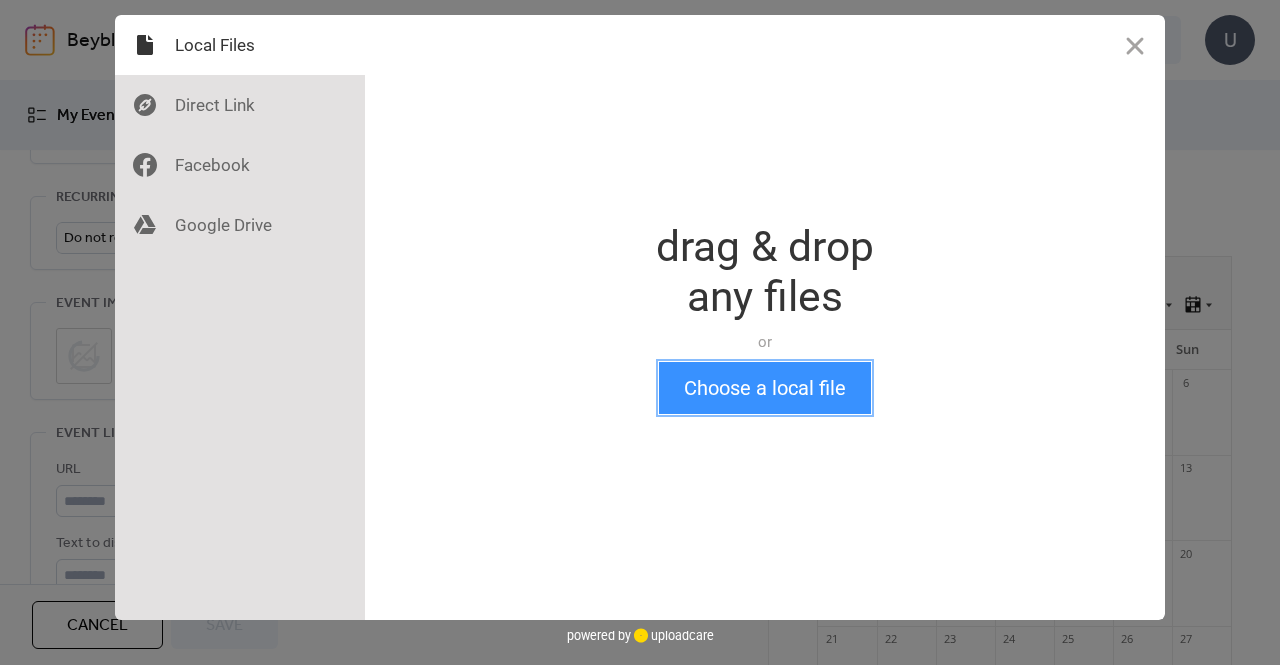 click on "Choose a local file" at bounding box center [765, 388] 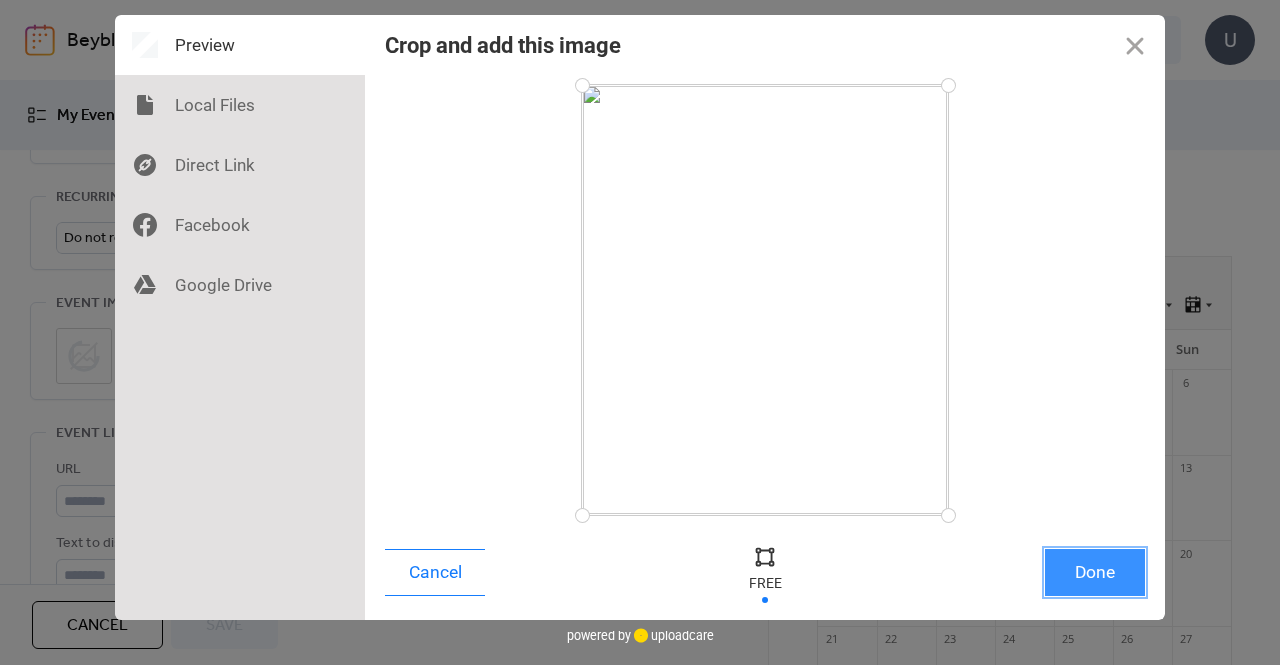 click on "Done" at bounding box center [1095, 572] 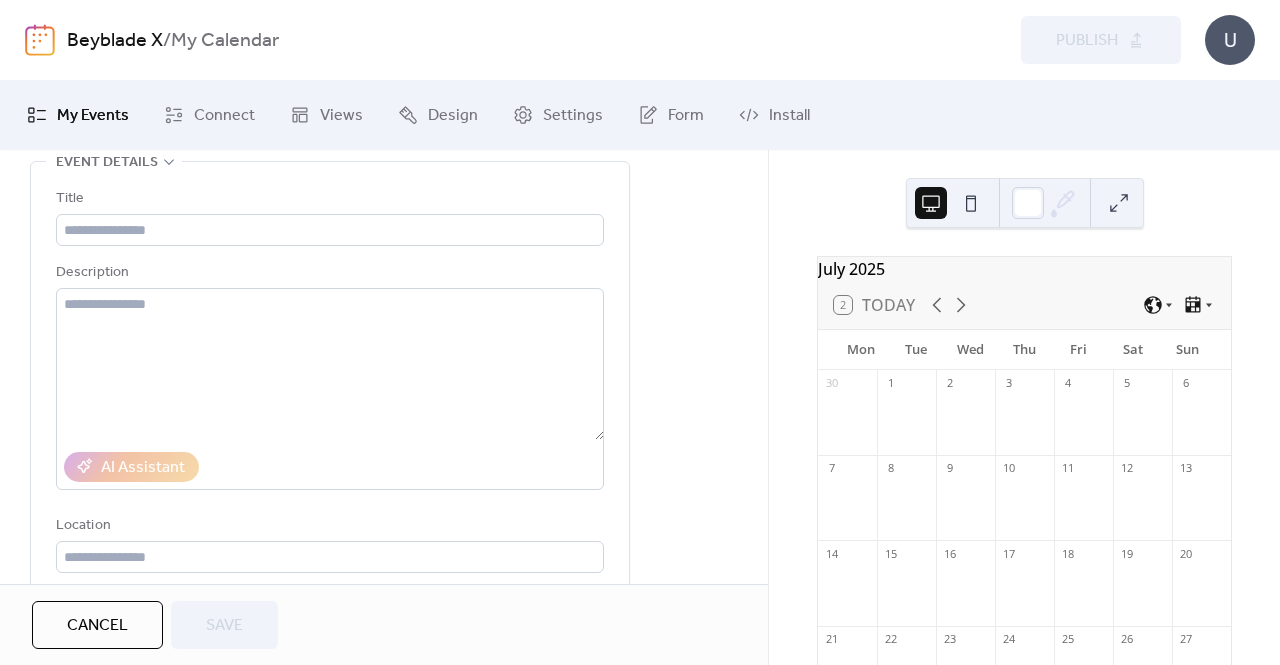 scroll, scrollTop: 0, scrollLeft: 0, axis: both 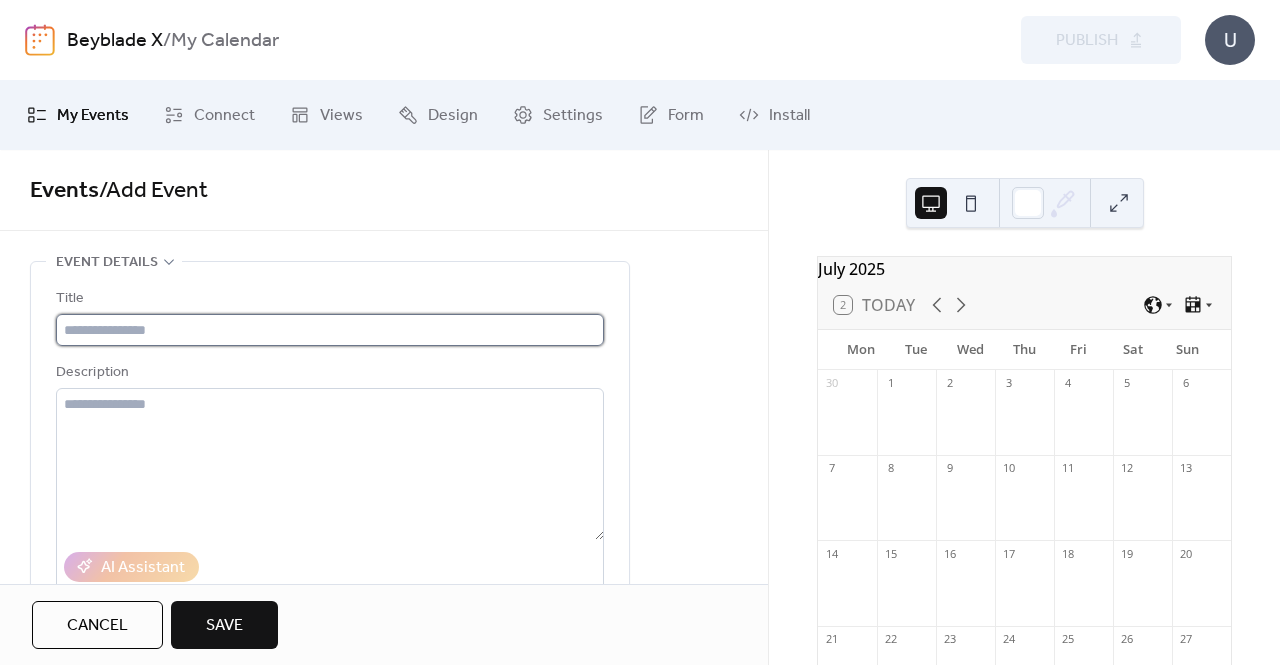 click at bounding box center (330, 330) 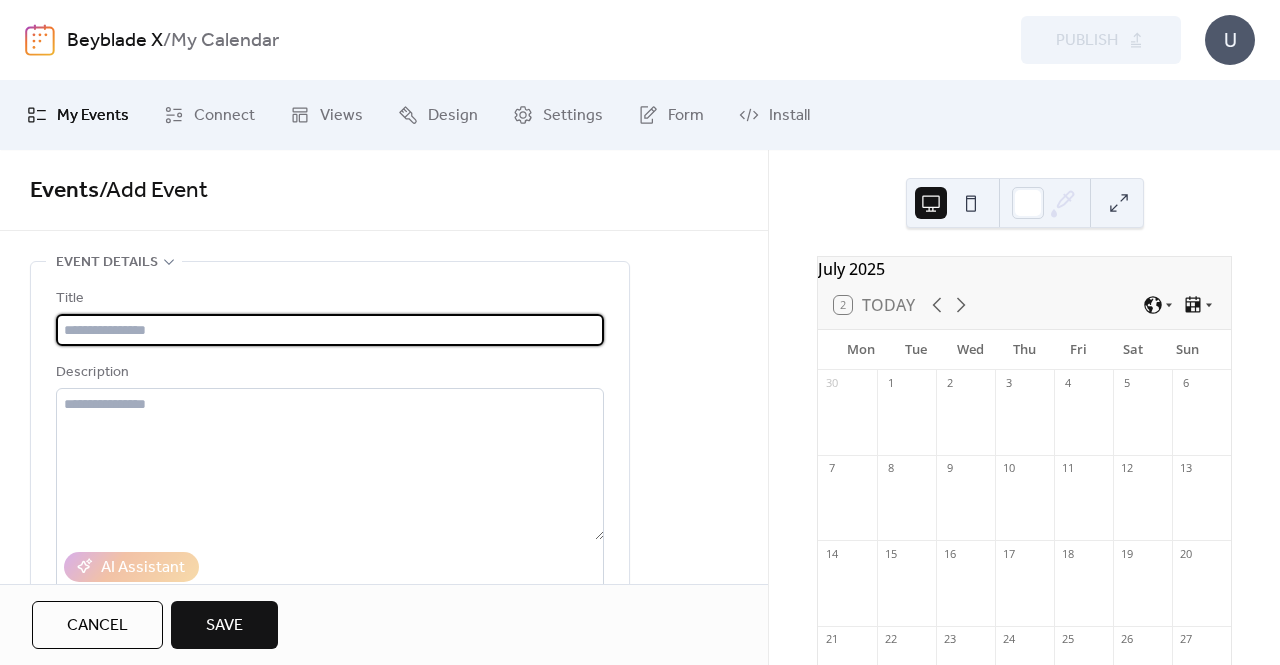 paste on "**********" 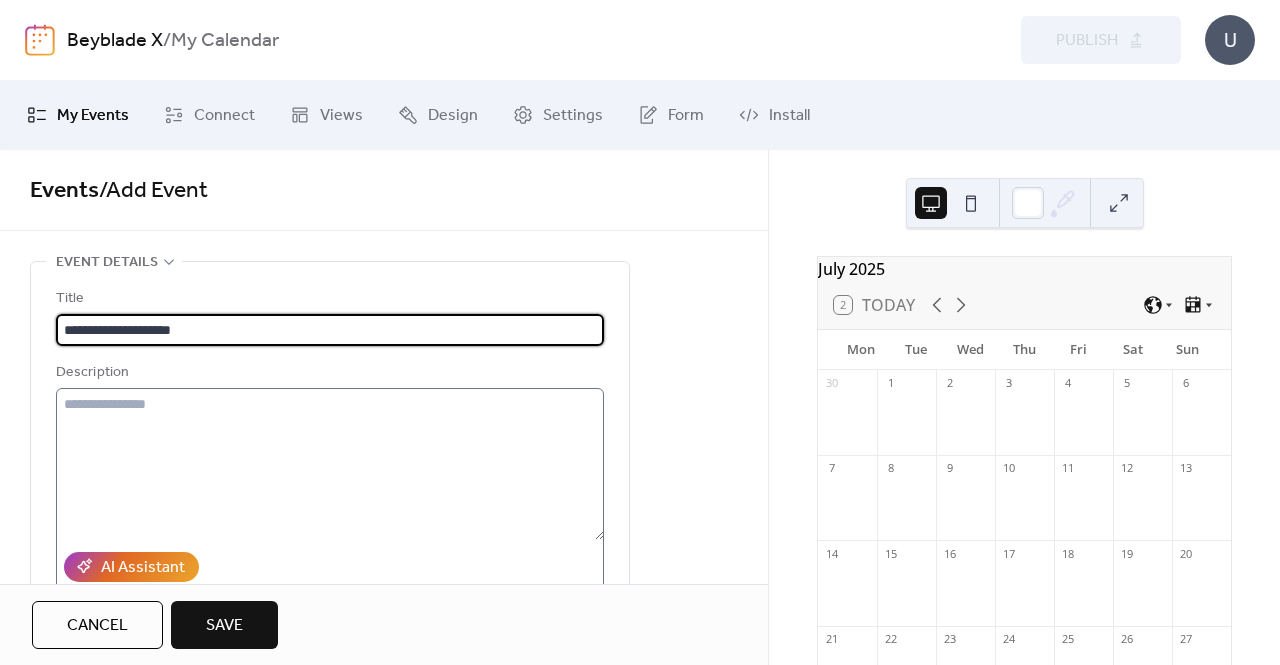 type on "**********" 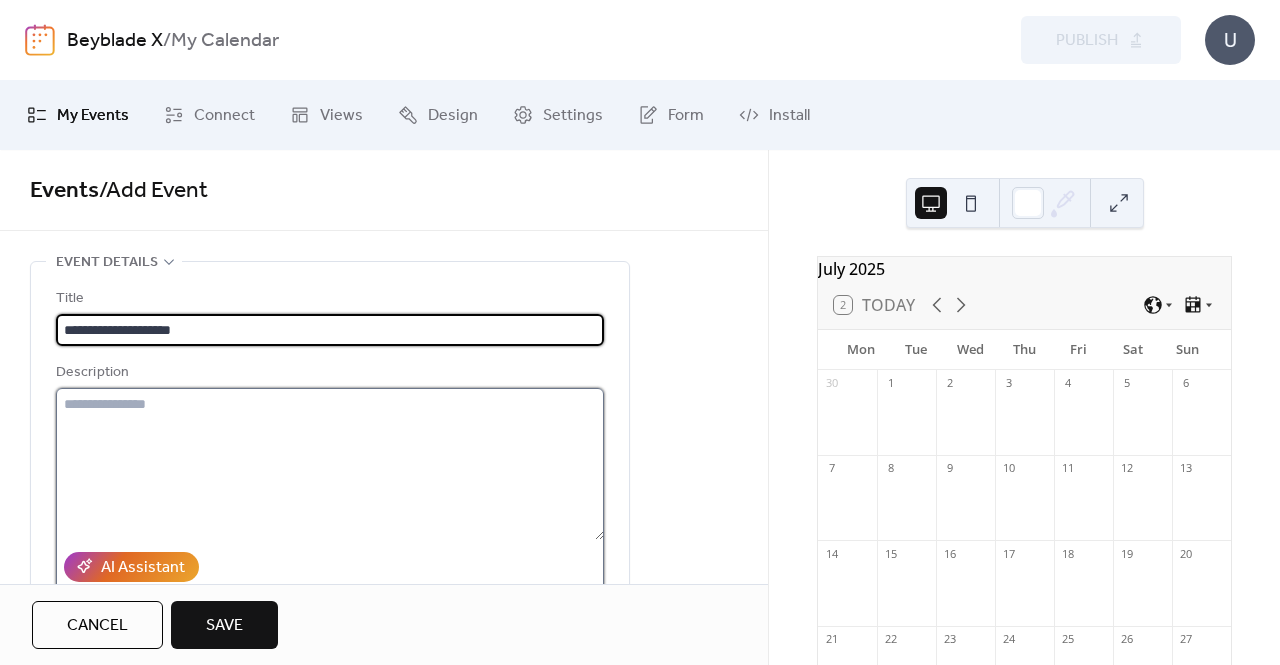click at bounding box center [330, 464] 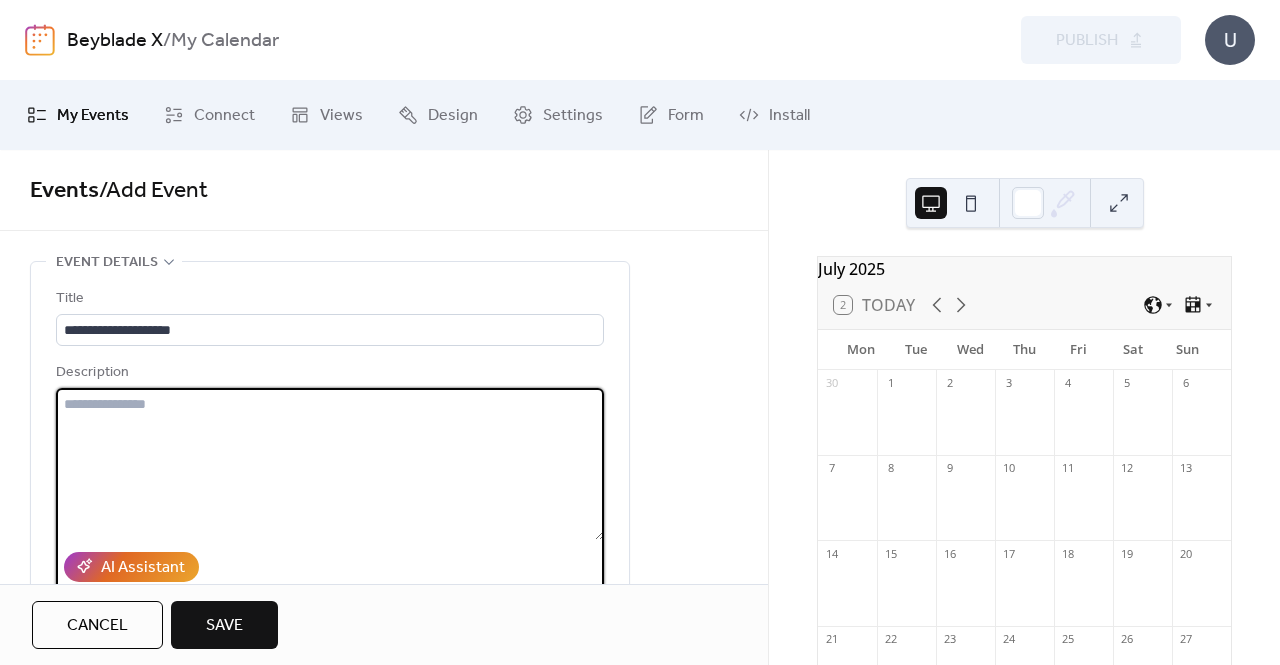 click at bounding box center [330, 464] 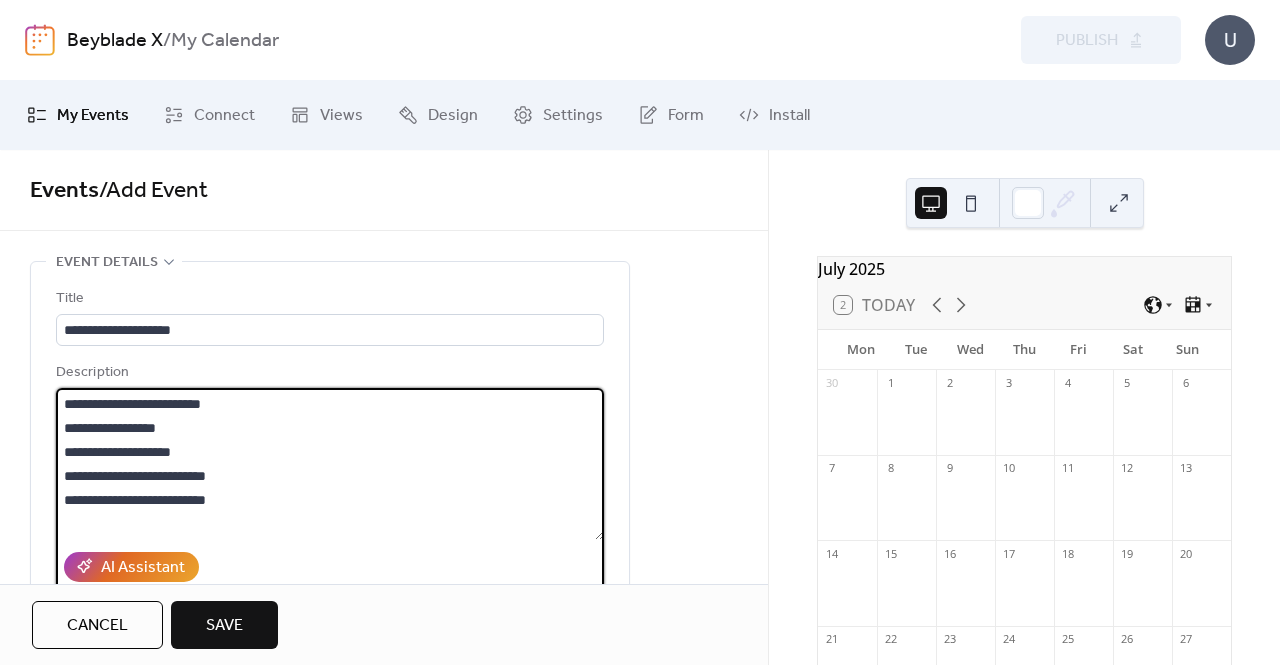 scroll, scrollTop: 45, scrollLeft: 0, axis: vertical 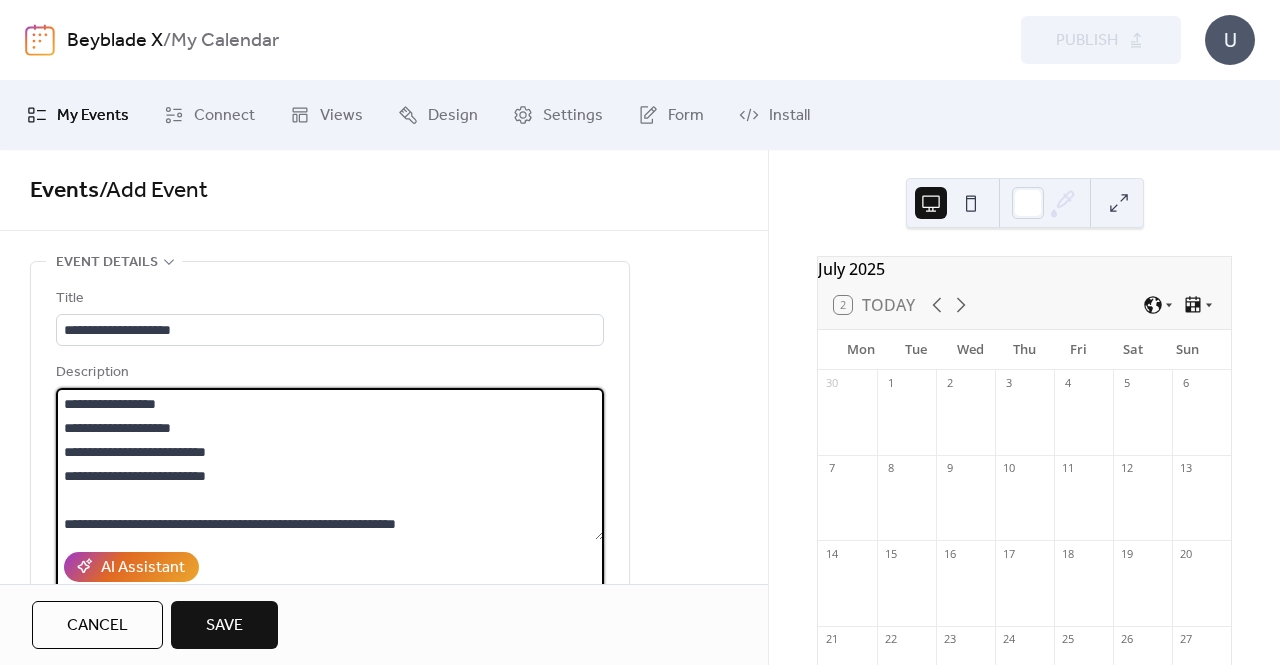 type on "**********" 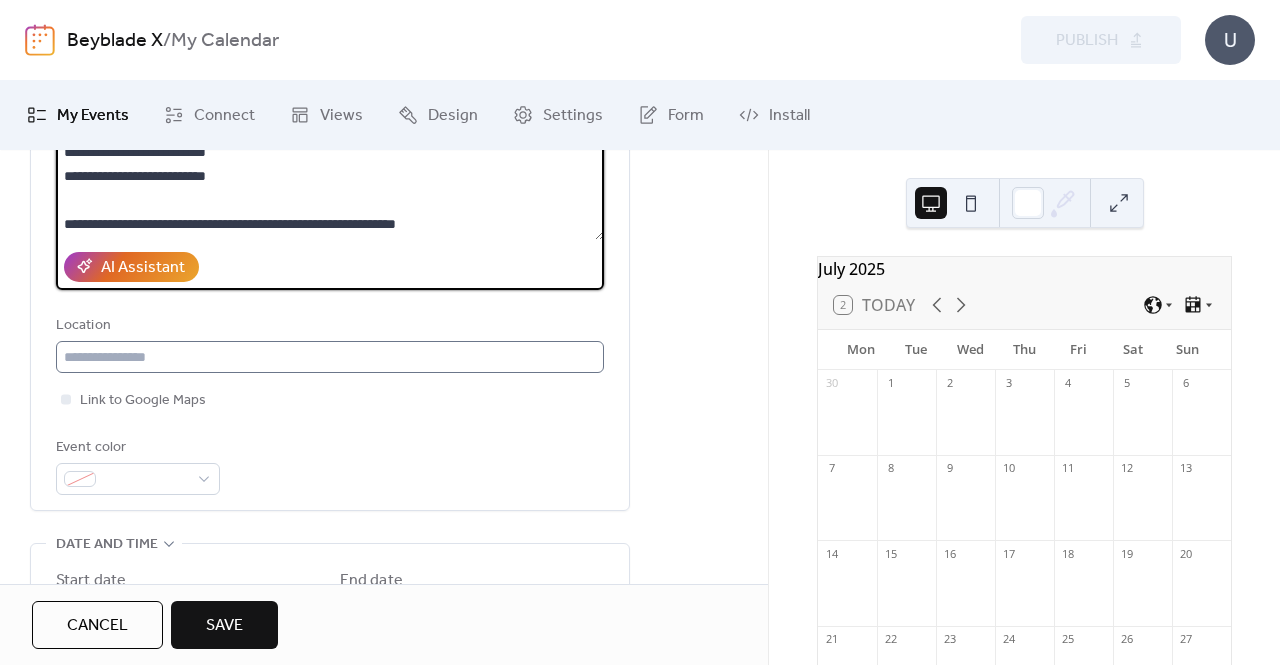 scroll, scrollTop: 400, scrollLeft: 0, axis: vertical 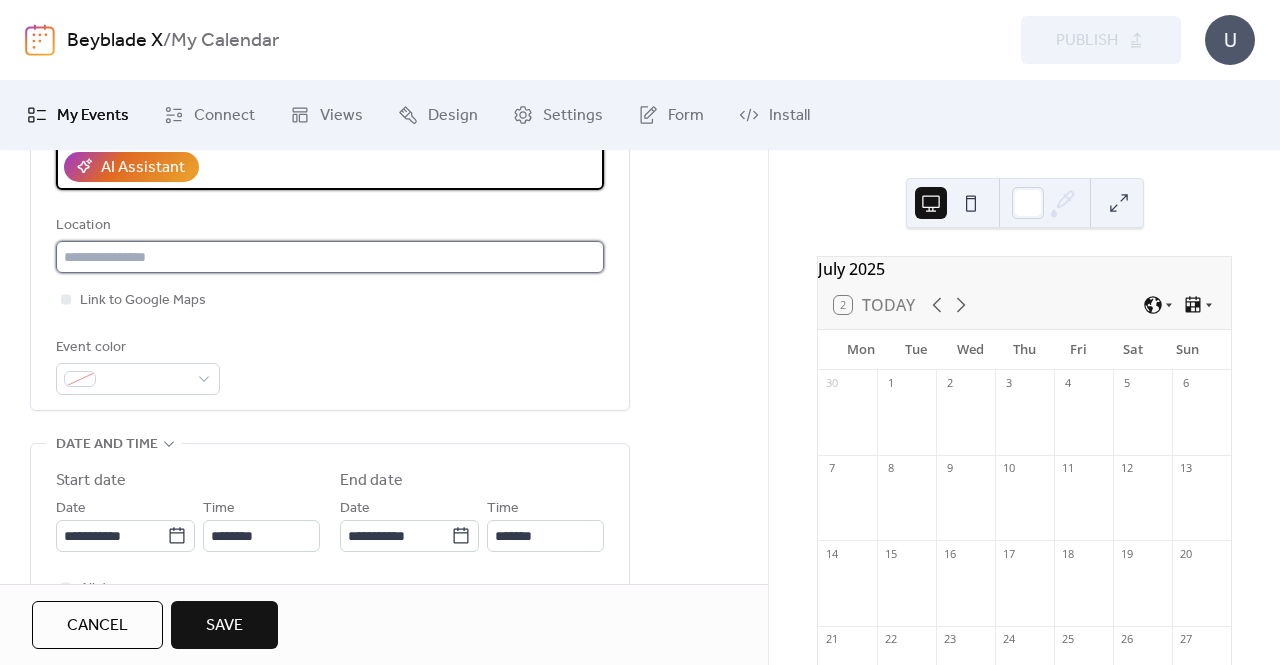 click at bounding box center [330, 257] 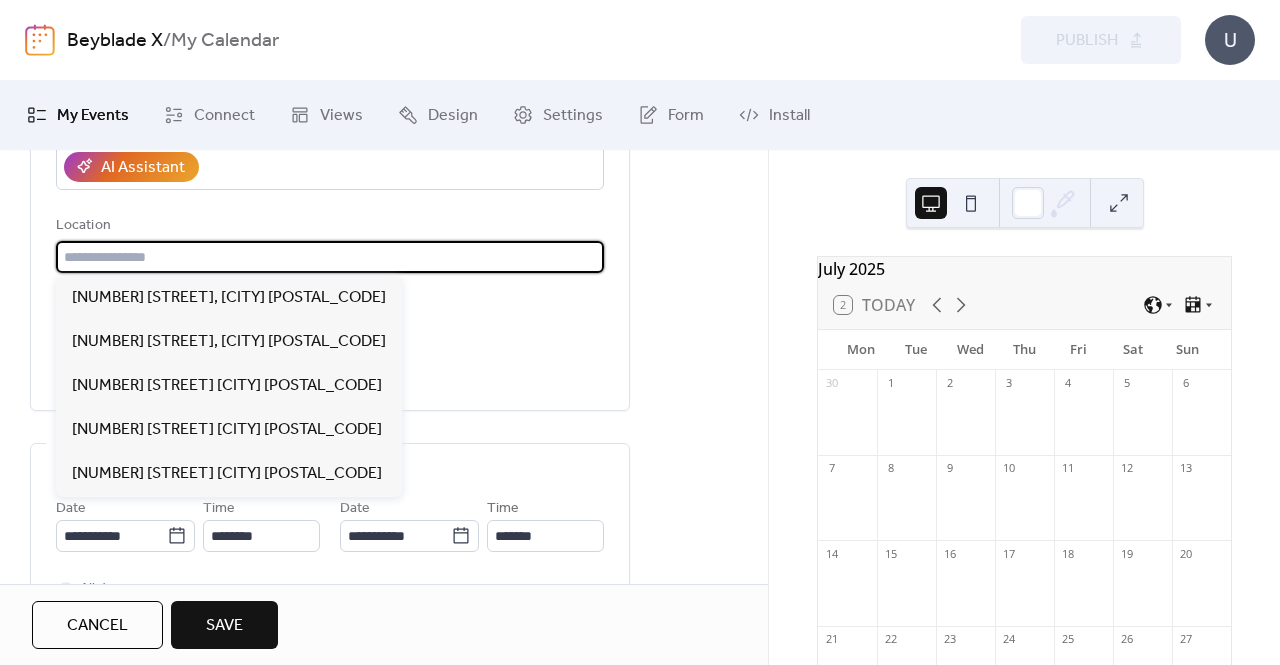 paste on "**********" 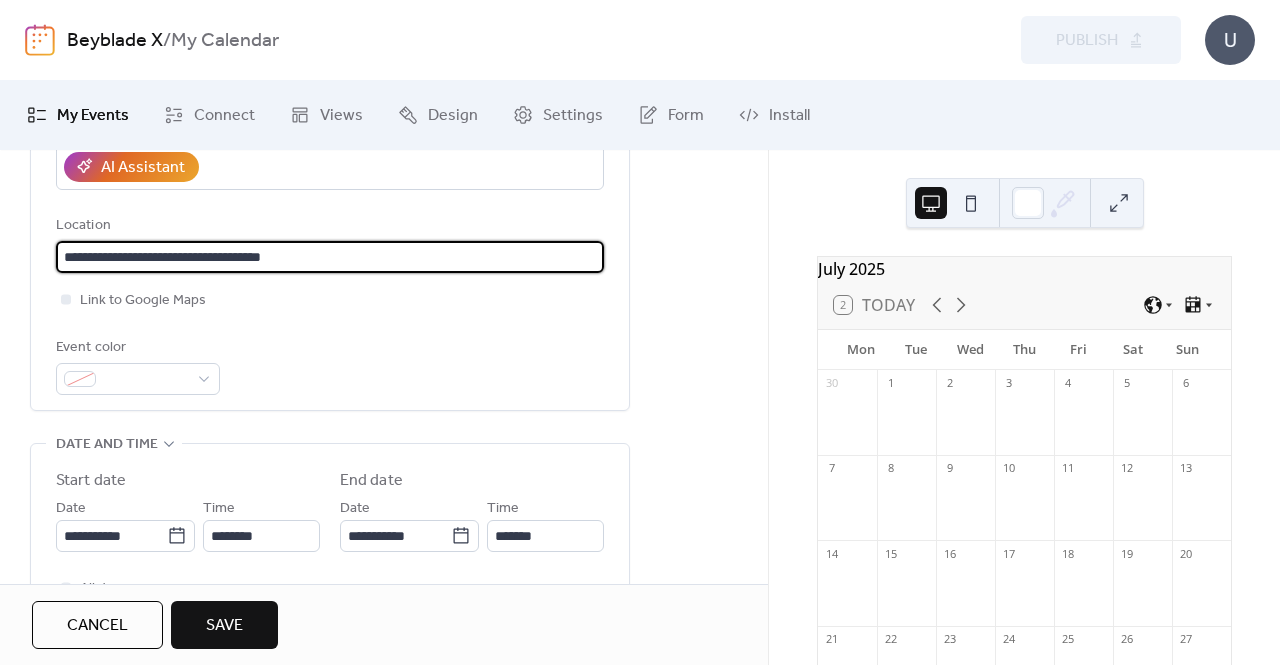 type on "**********" 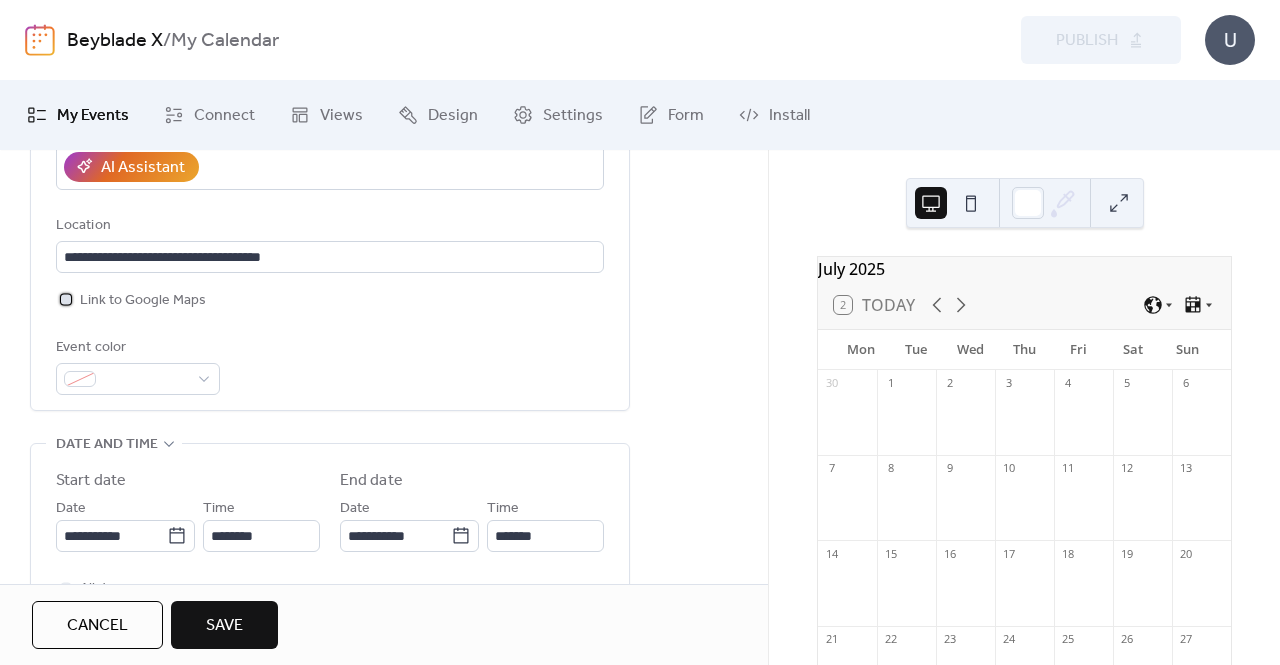 click at bounding box center [66, 299] 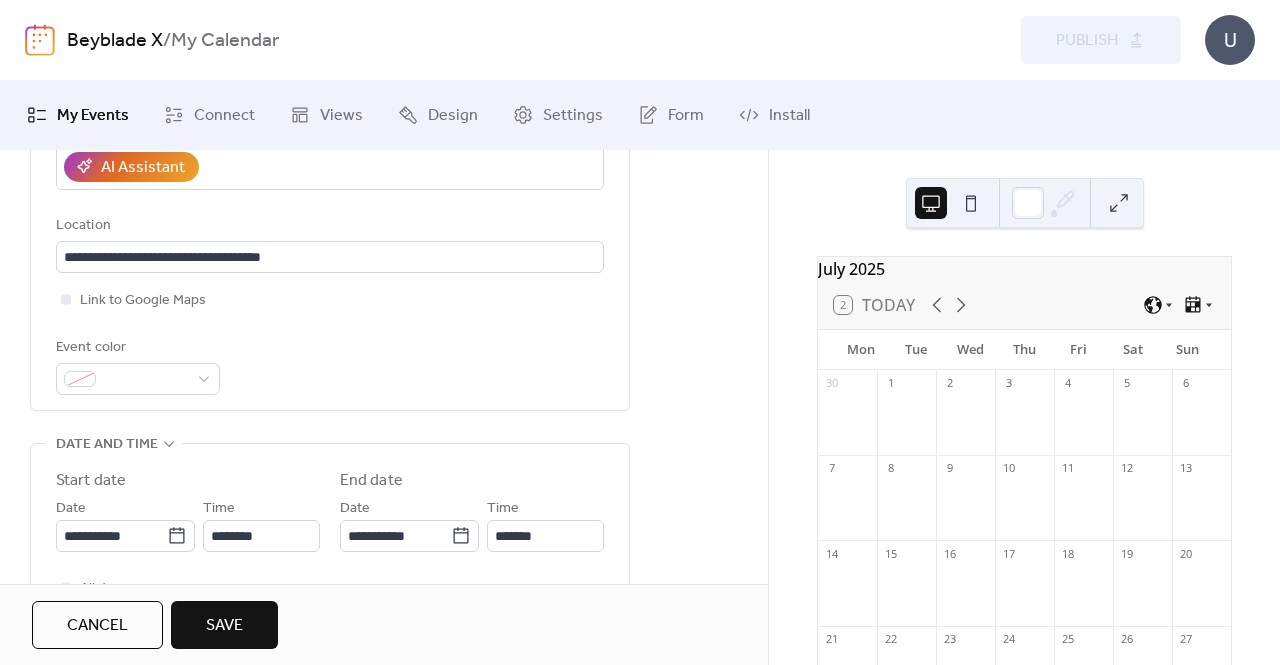 click on "**********" at bounding box center (330, 141) 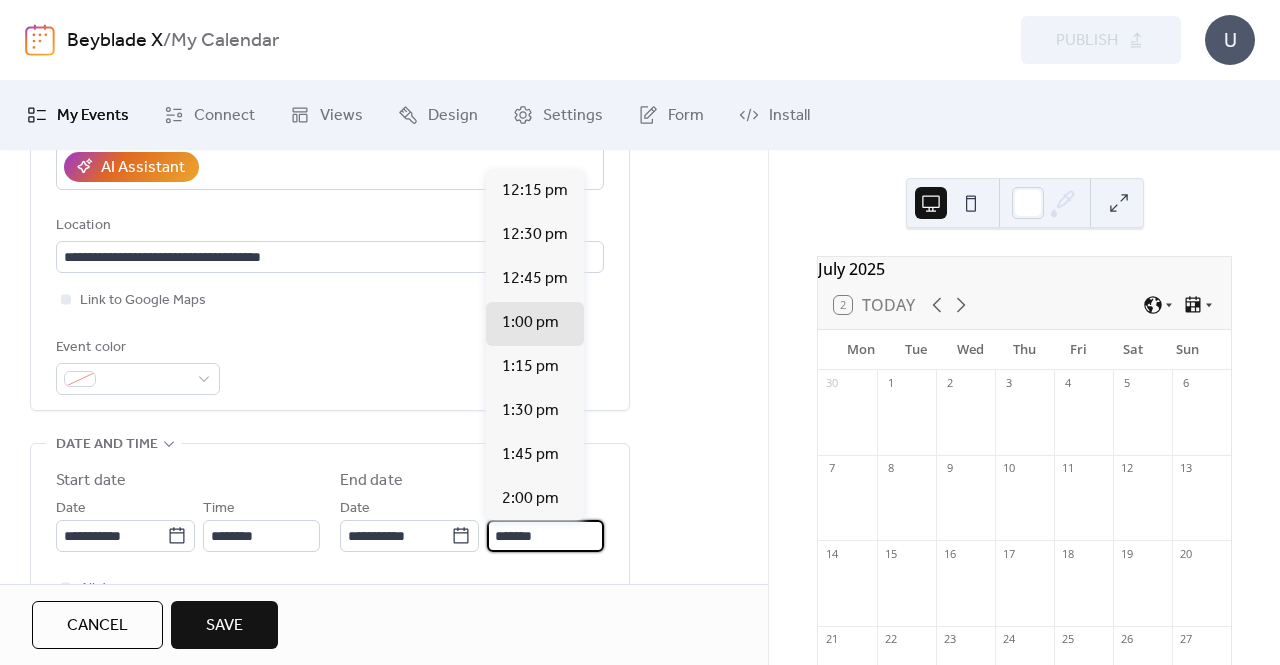 click on "*******" at bounding box center [545, 536] 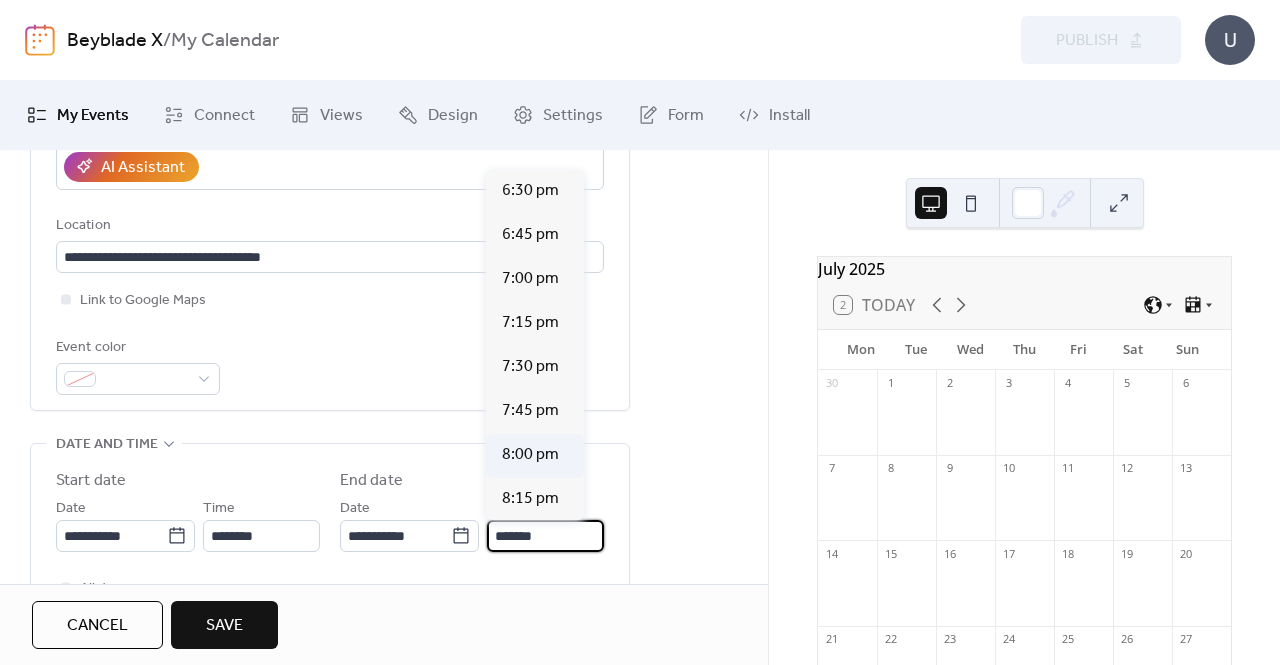 scroll, scrollTop: 1300, scrollLeft: 0, axis: vertical 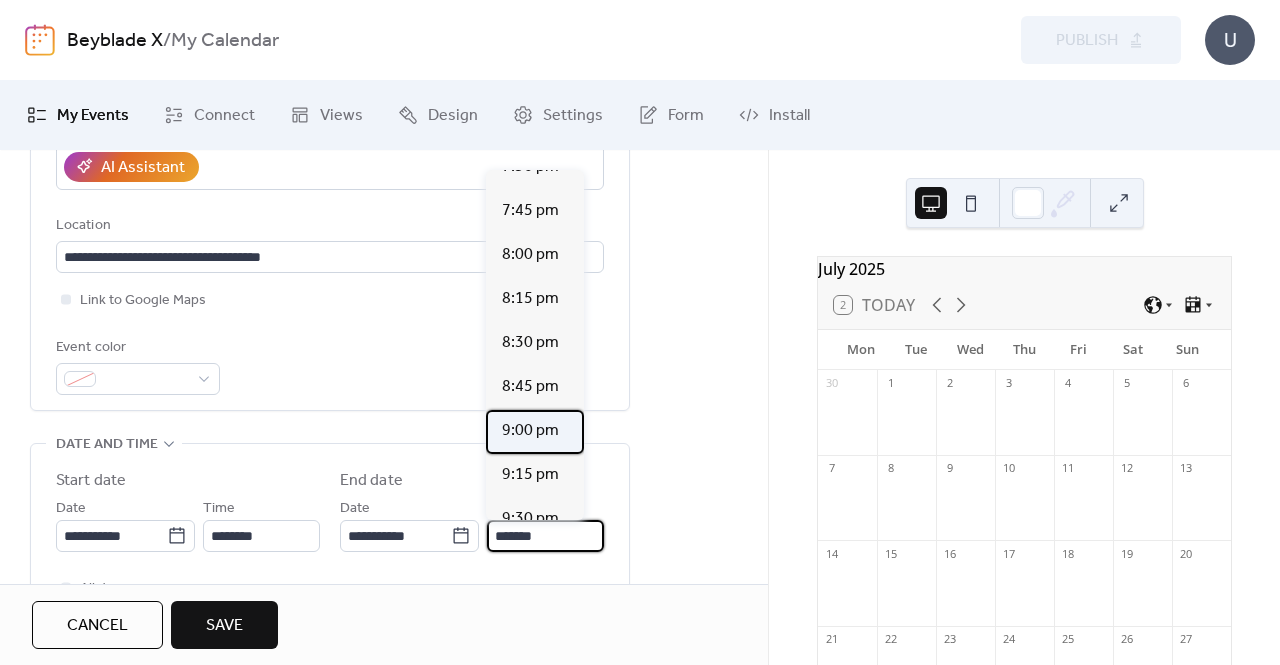 click on "9:00 pm" at bounding box center [530, 431] 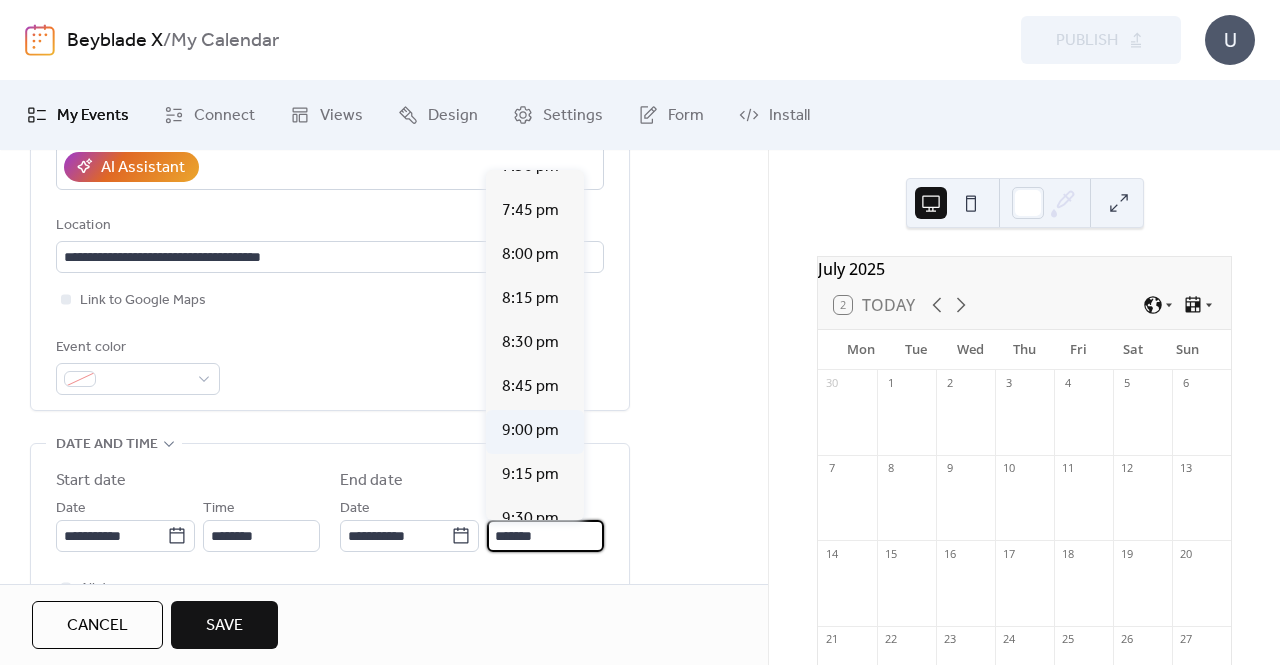 type on "*******" 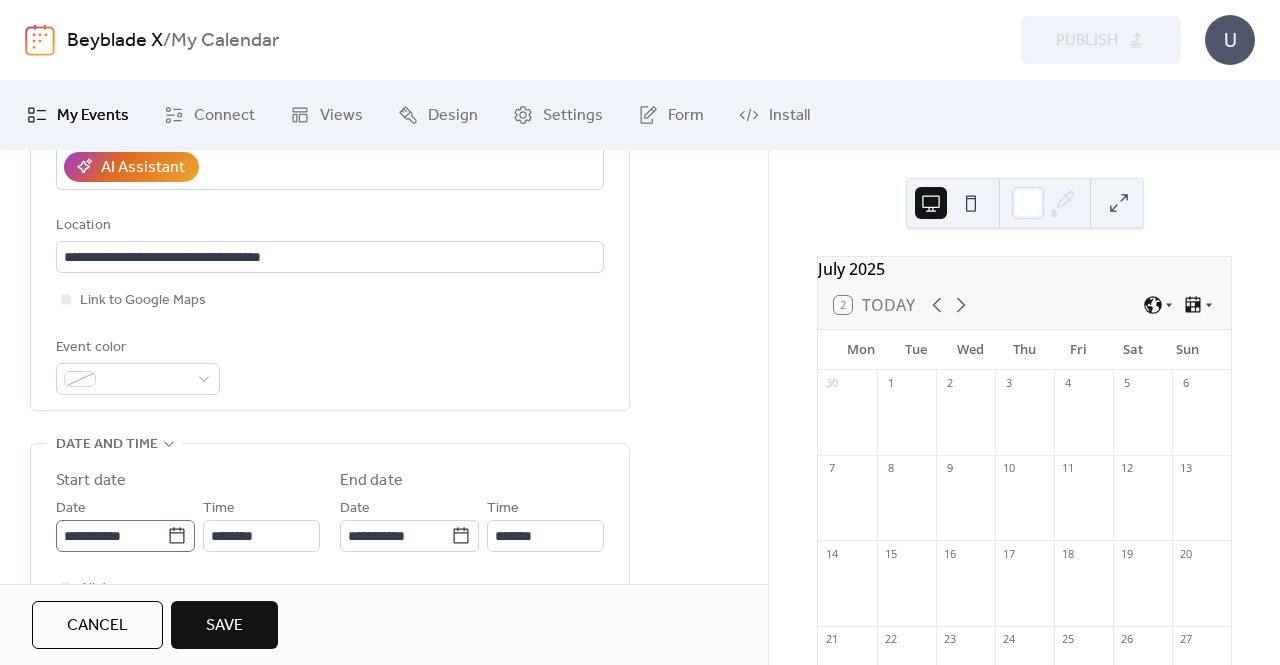 click 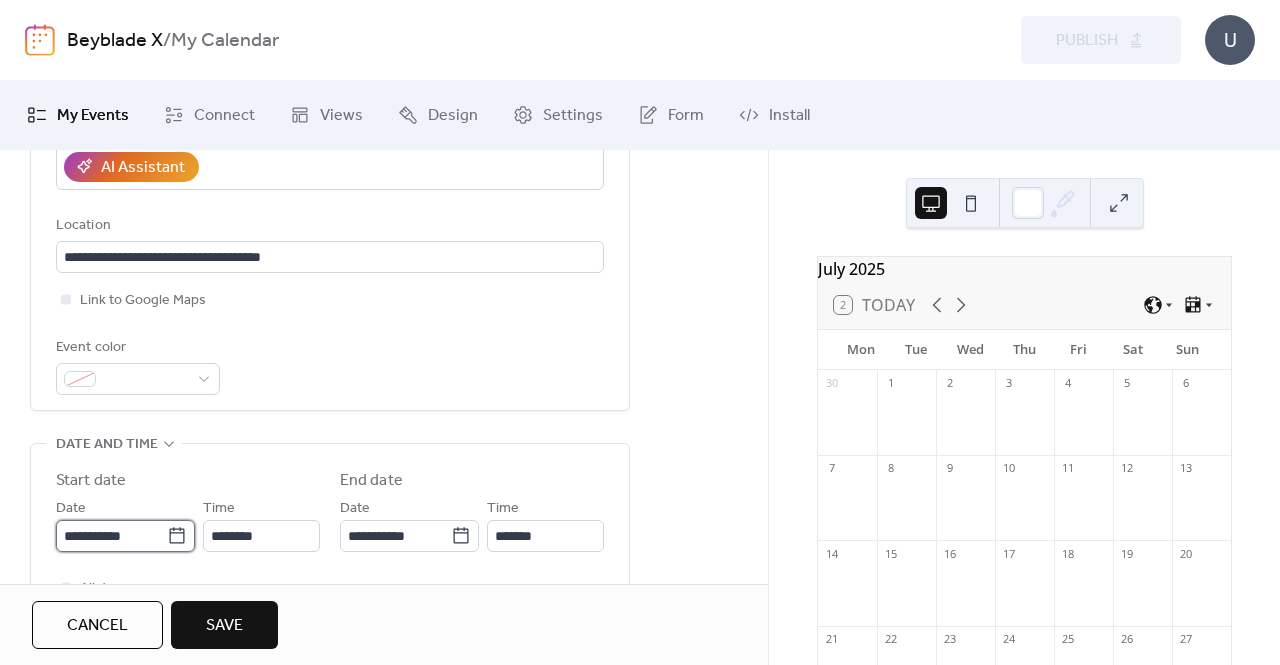 click on "**********" at bounding box center (111, 536) 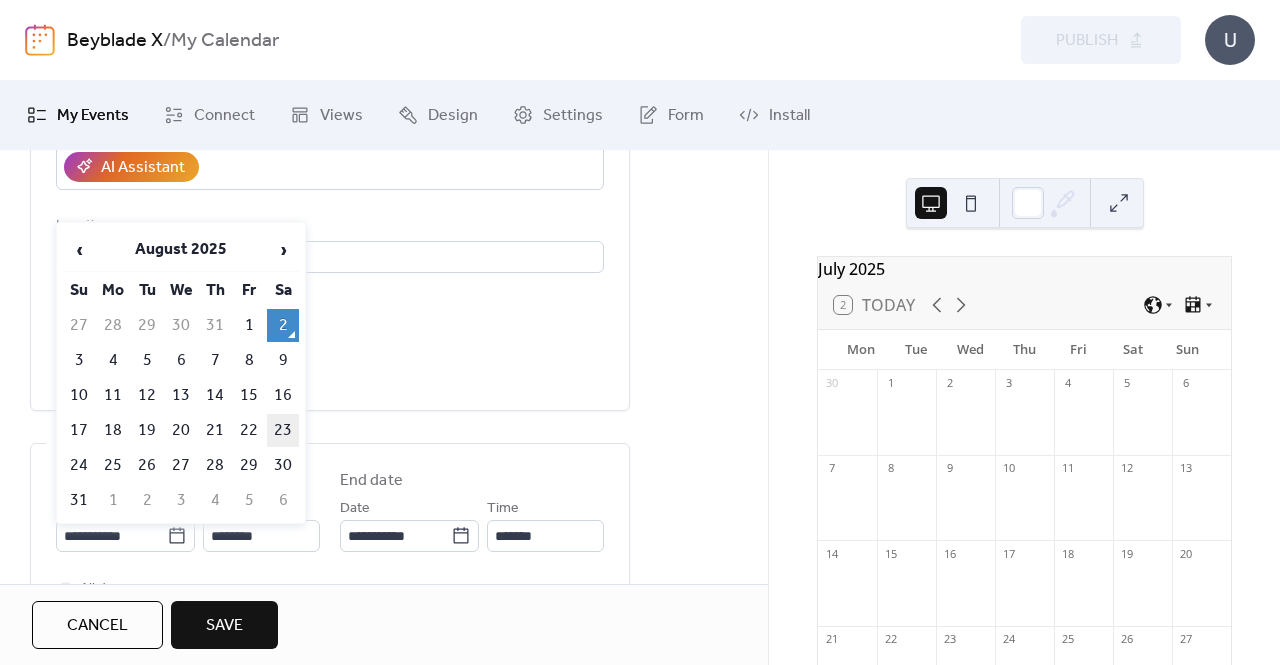 click on "23" at bounding box center (283, 430) 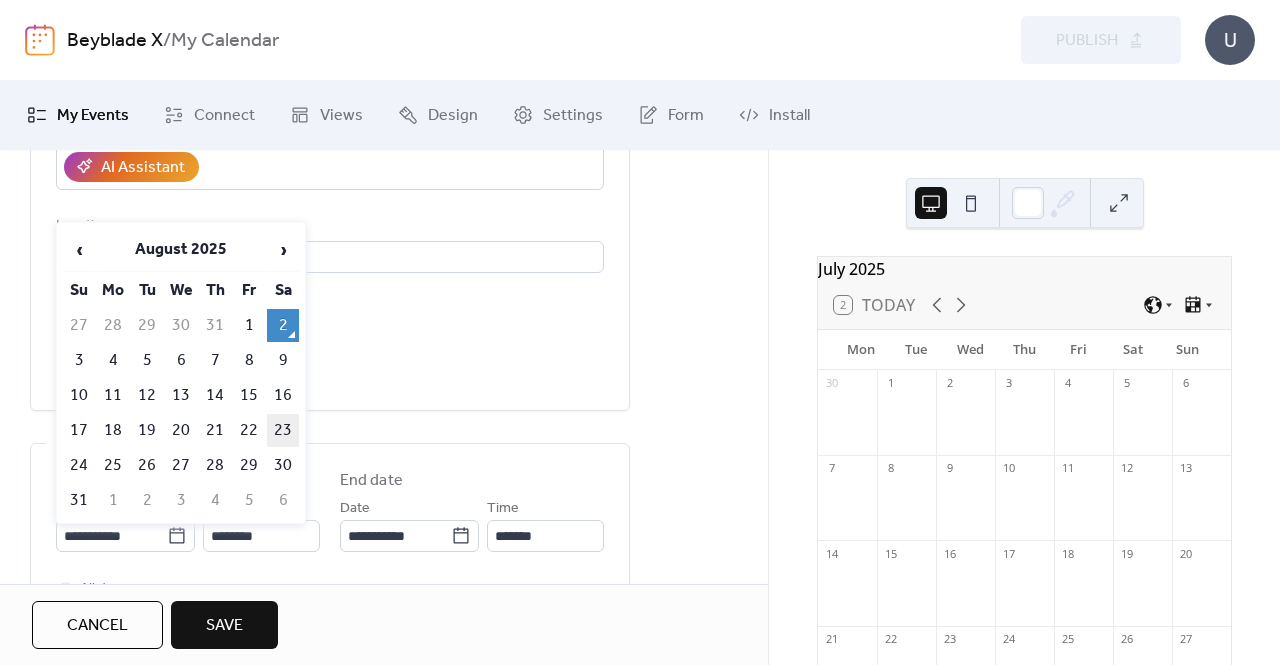 type on "**********" 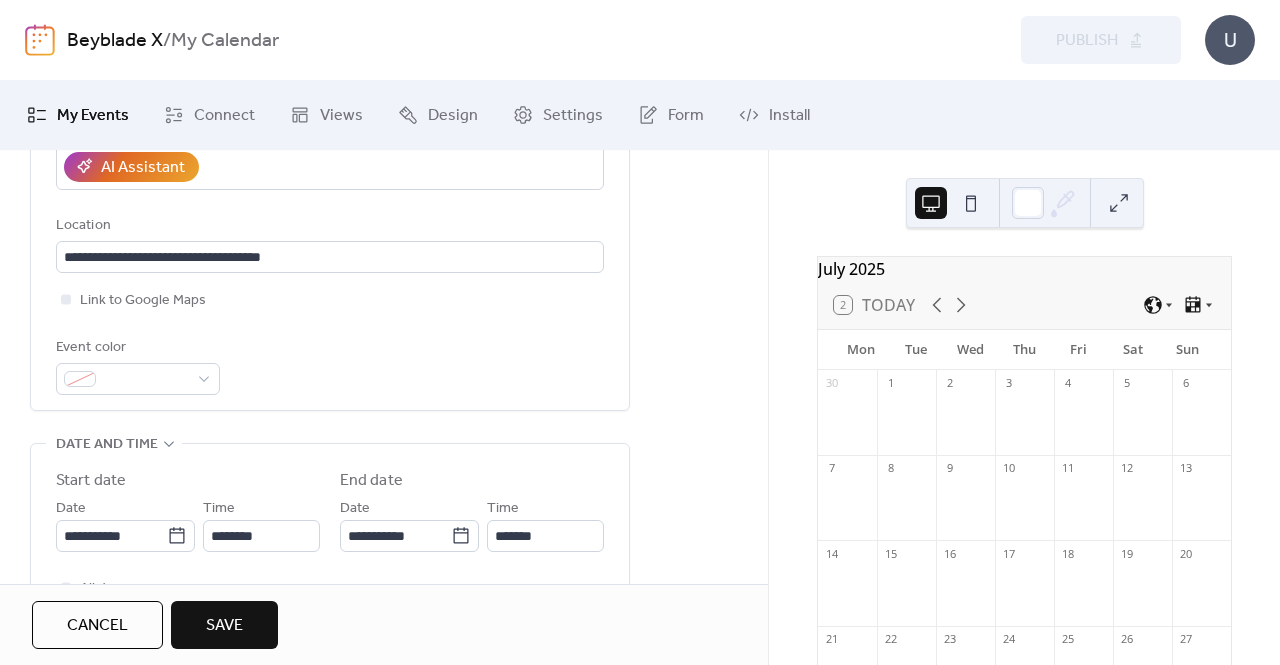 click on "**********" at bounding box center (384, 588) 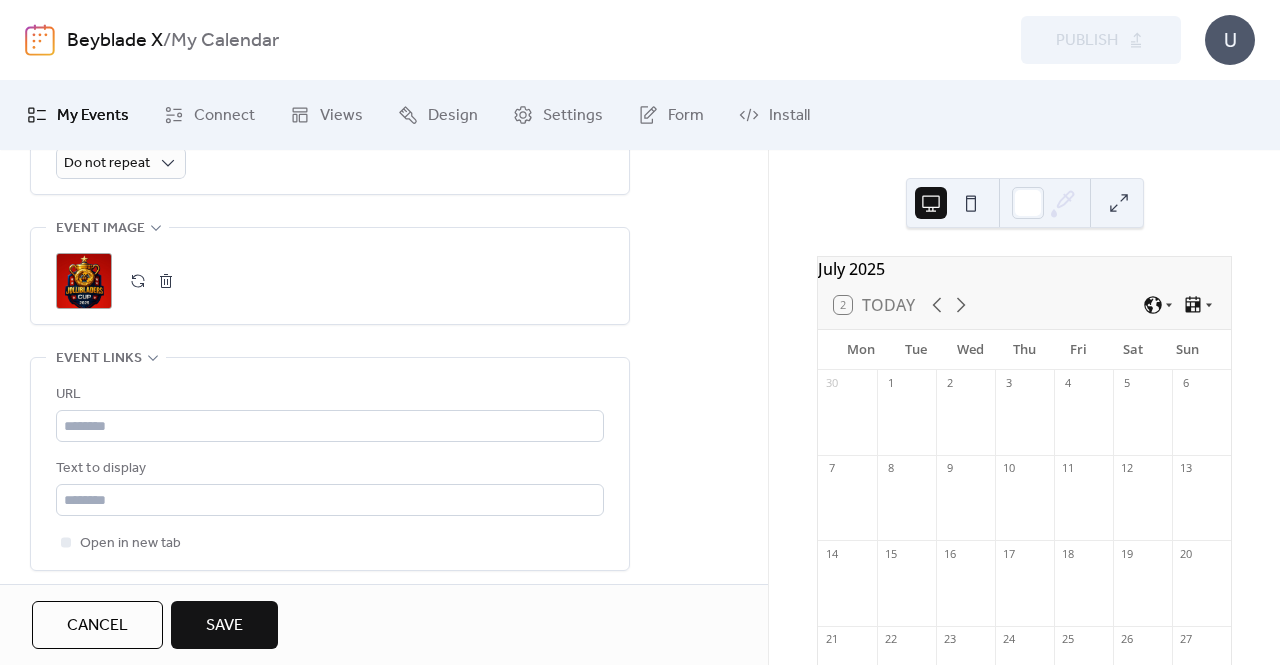 scroll, scrollTop: 1000, scrollLeft: 0, axis: vertical 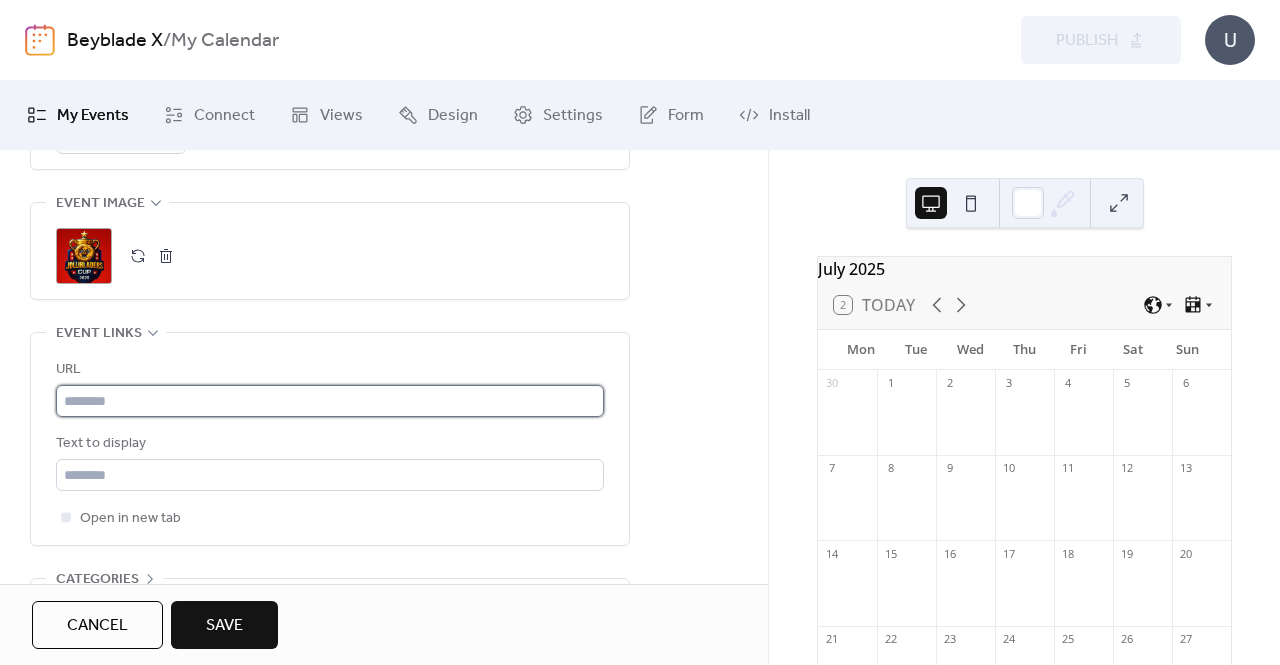 click at bounding box center (330, 401) 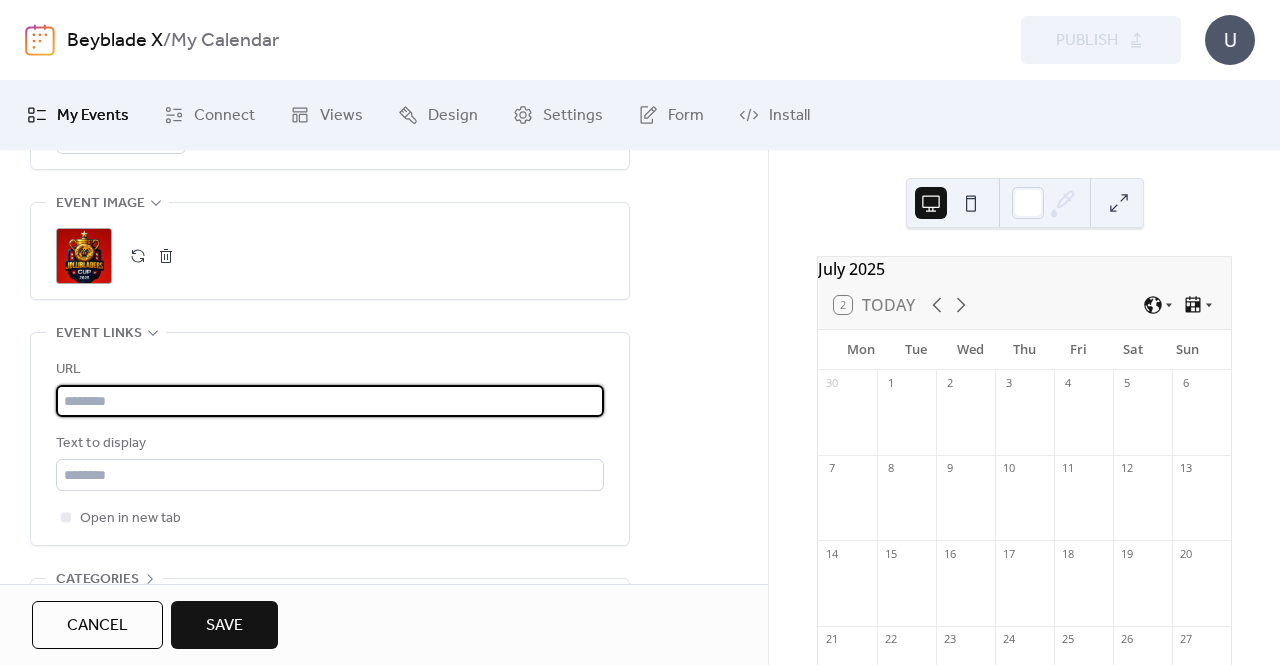 paste on "**********" 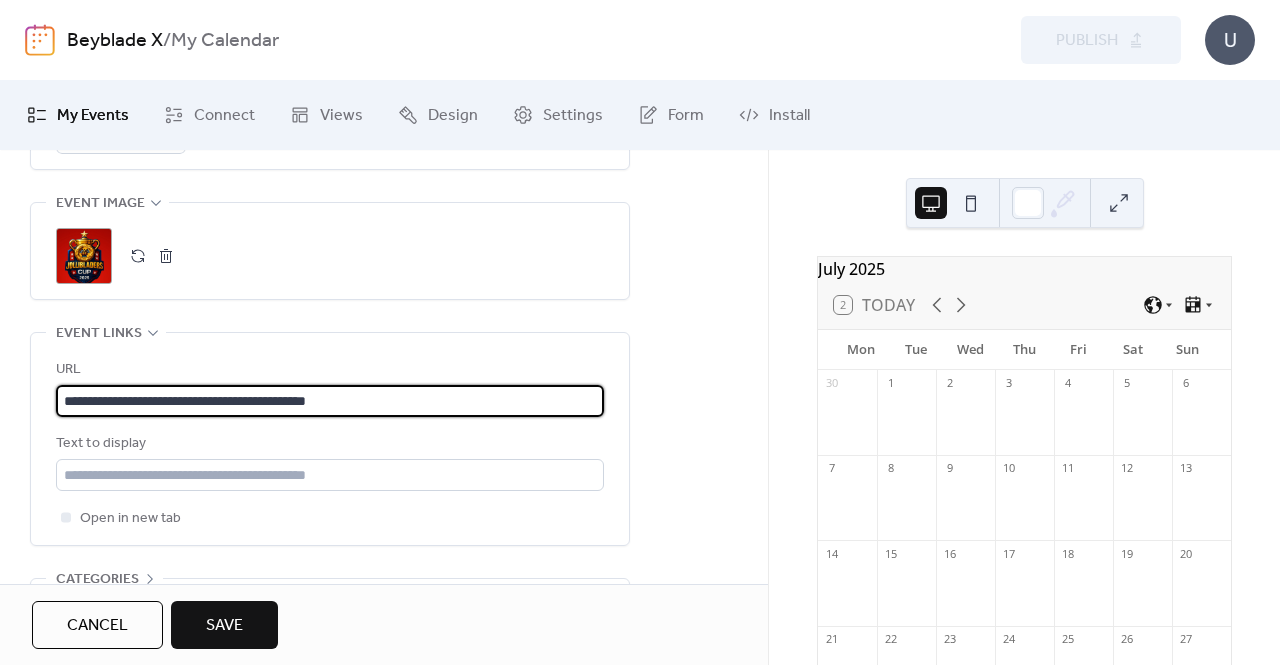 type on "**********" 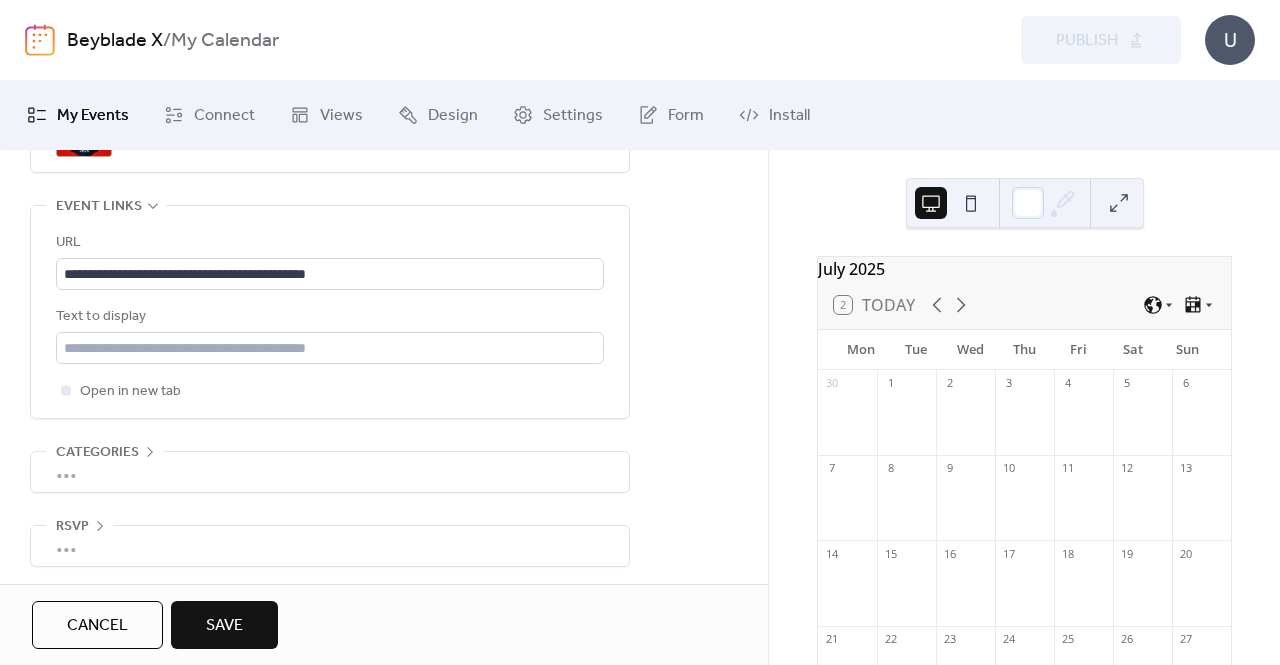 scroll, scrollTop: 1134, scrollLeft: 0, axis: vertical 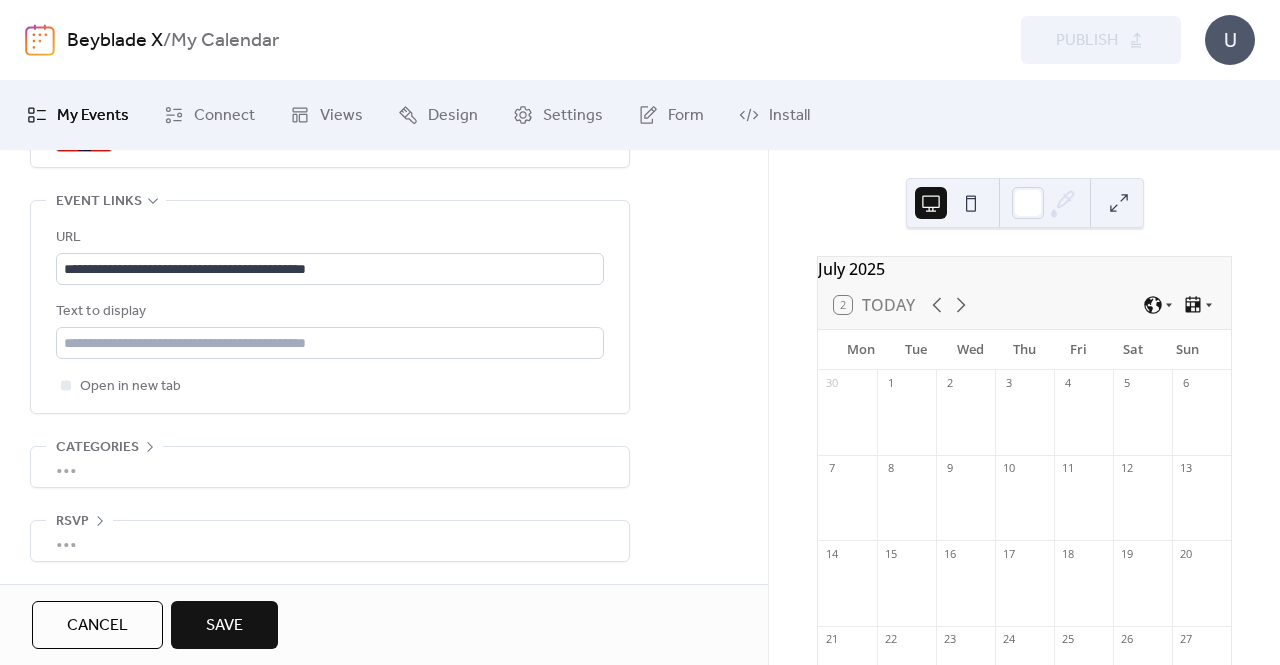 click on "Save" at bounding box center (224, 625) 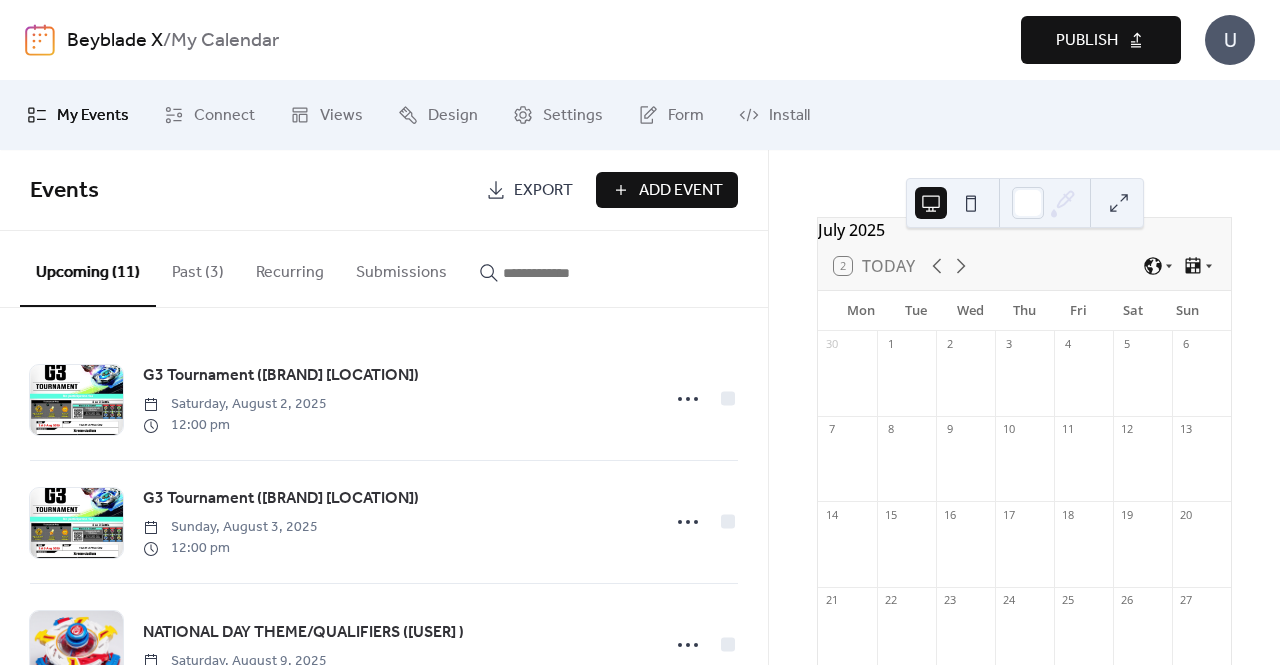 scroll, scrollTop: 0, scrollLeft: 0, axis: both 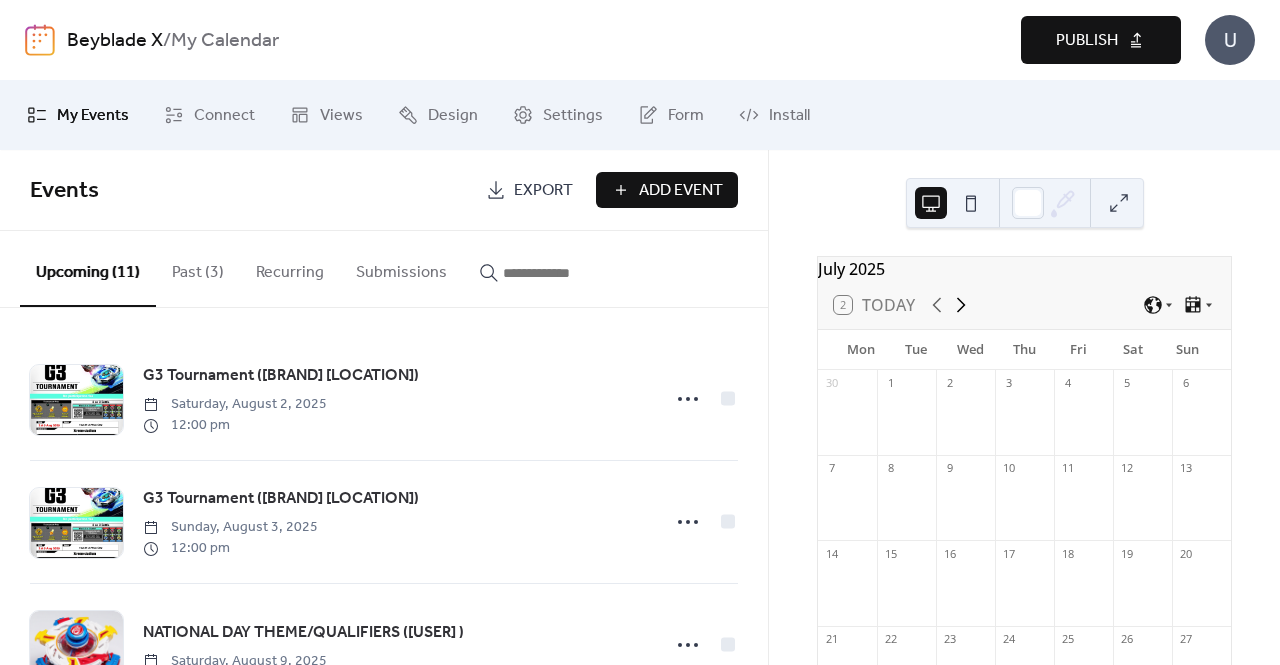click 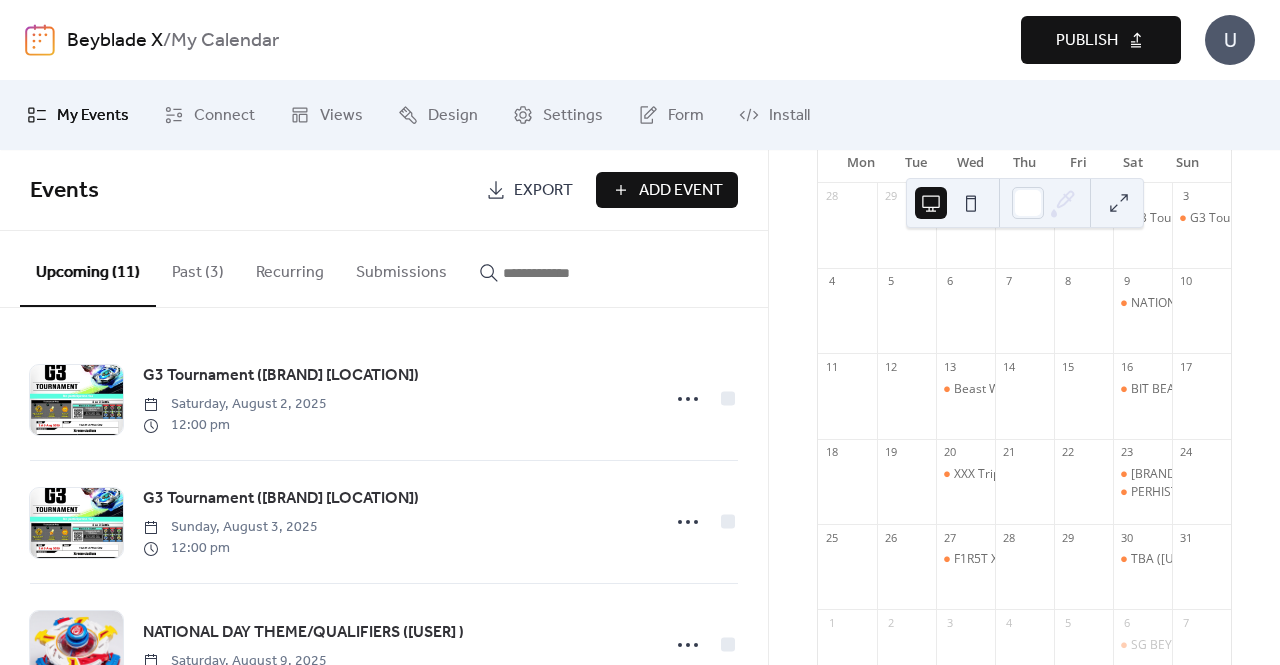 scroll, scrollTop: 200, scrollLeft: 0, axis: vertical 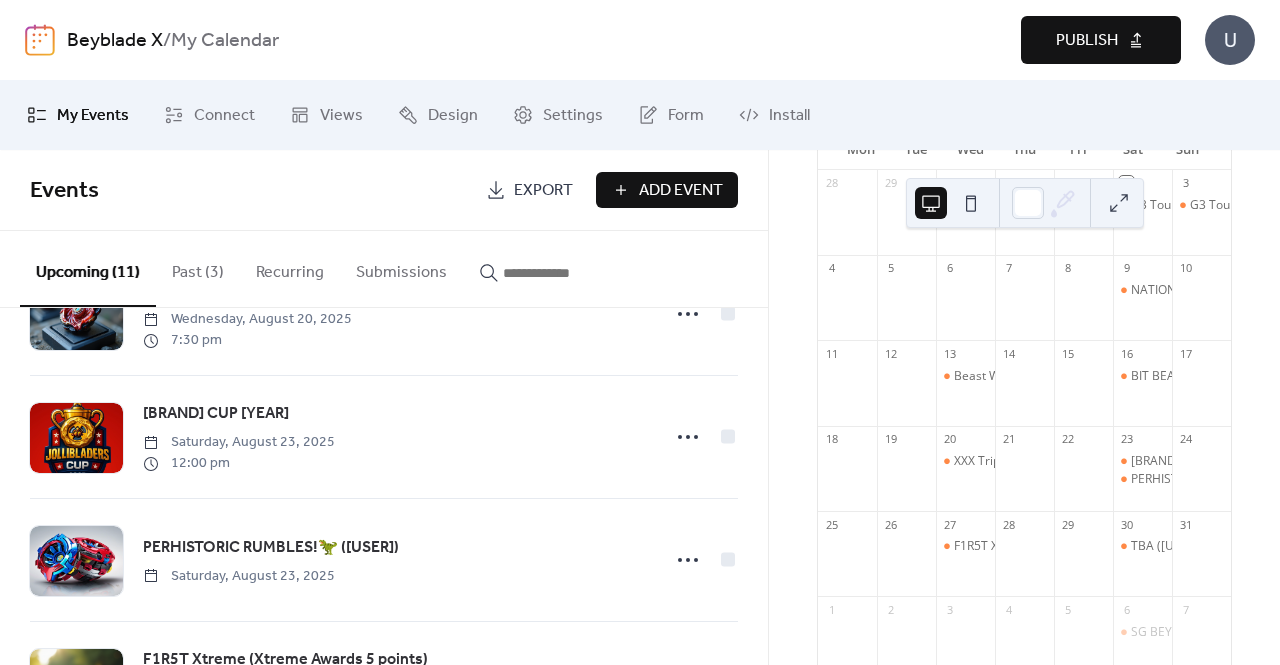 click on "Publish" at bounding box center [1087, 41] 